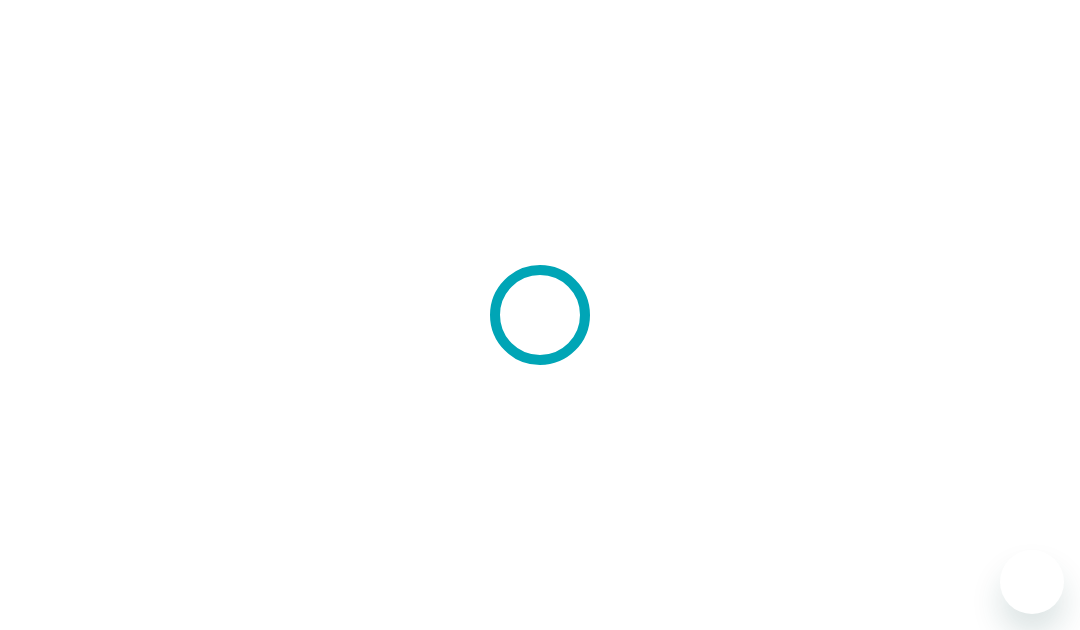 scroll, scrollTop: 0, scrollLeft: 0, axis: both 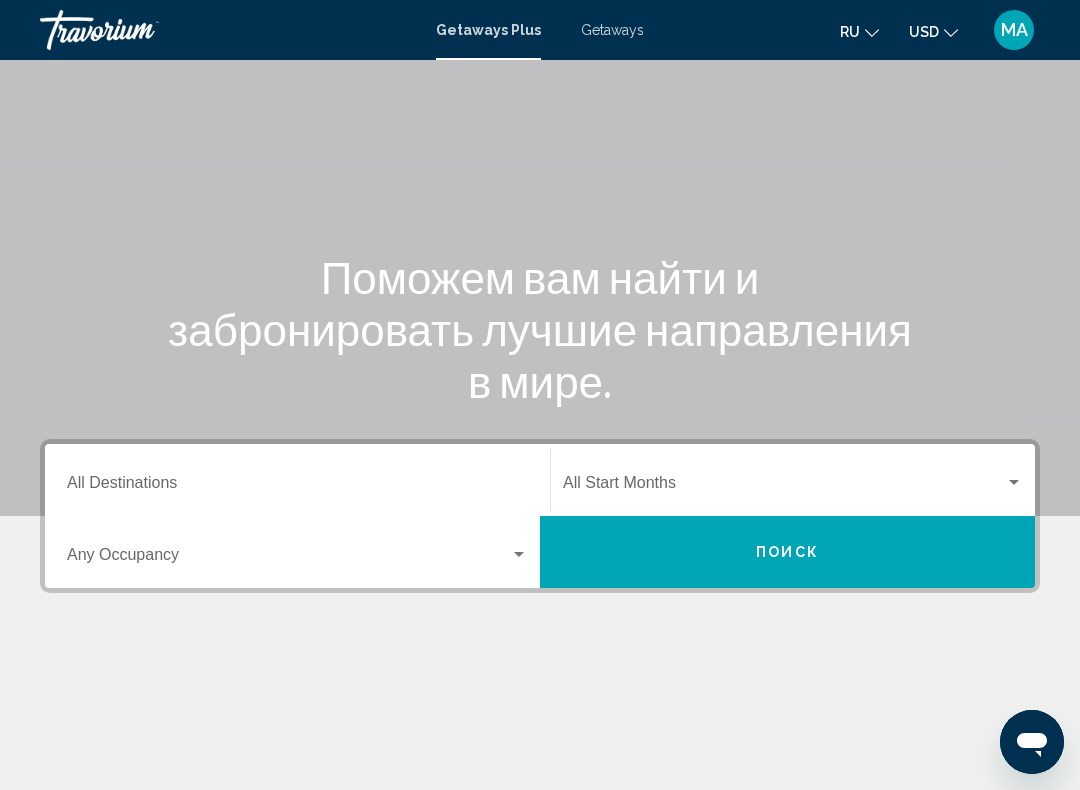 click on "Destination All Destinations" at bounding box center [297, 487] 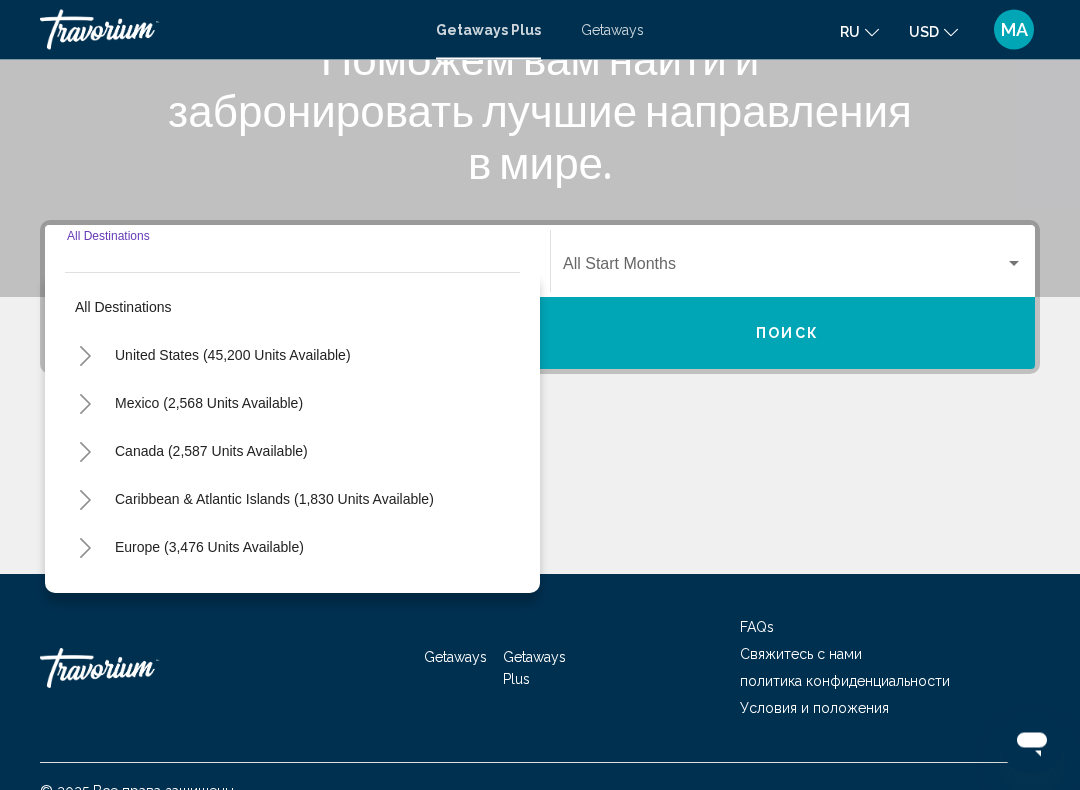scroll, scrollTop: 332, scrollLeft: 0, axis: vertical 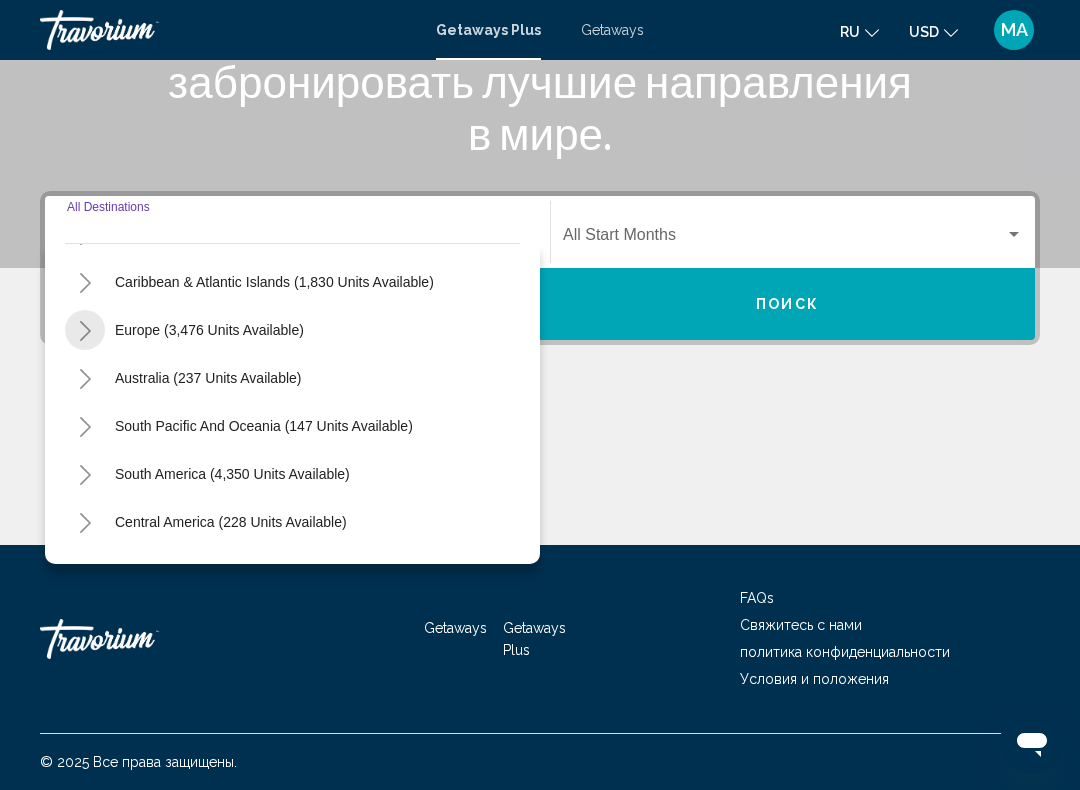 click 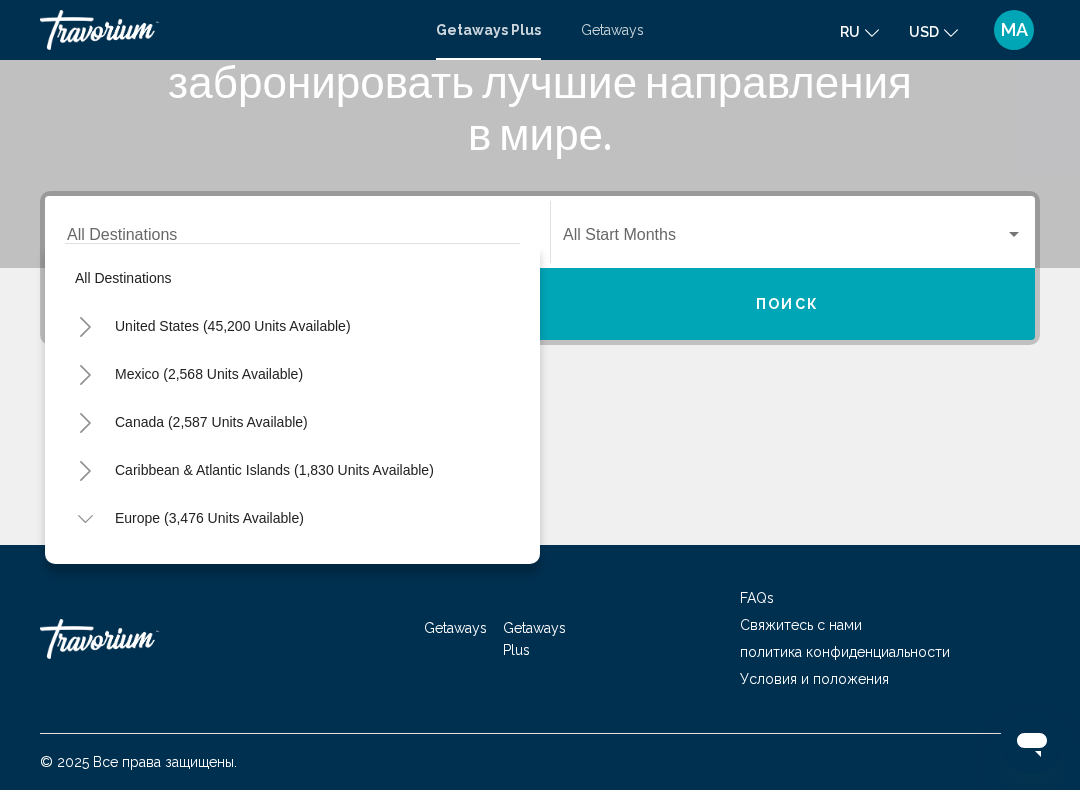 scroll, scrollTop: 0, scrollLeft: 0, axis: both 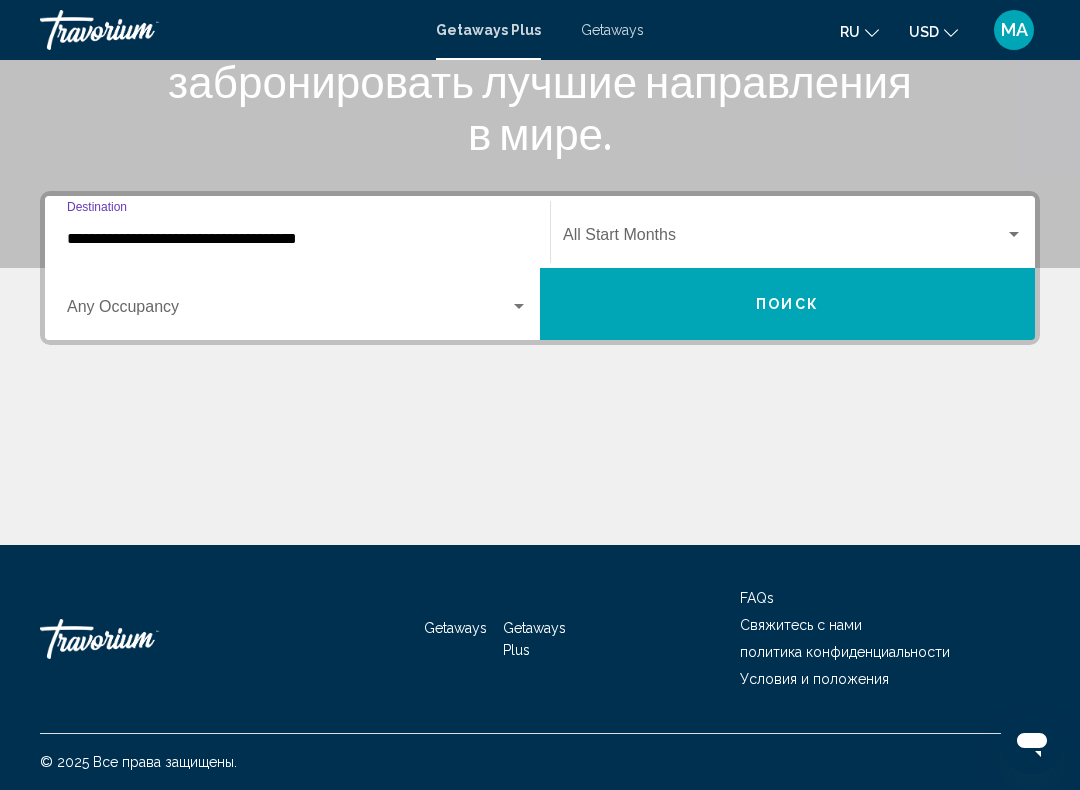 click on "**********" at bounding box center [297, 239] 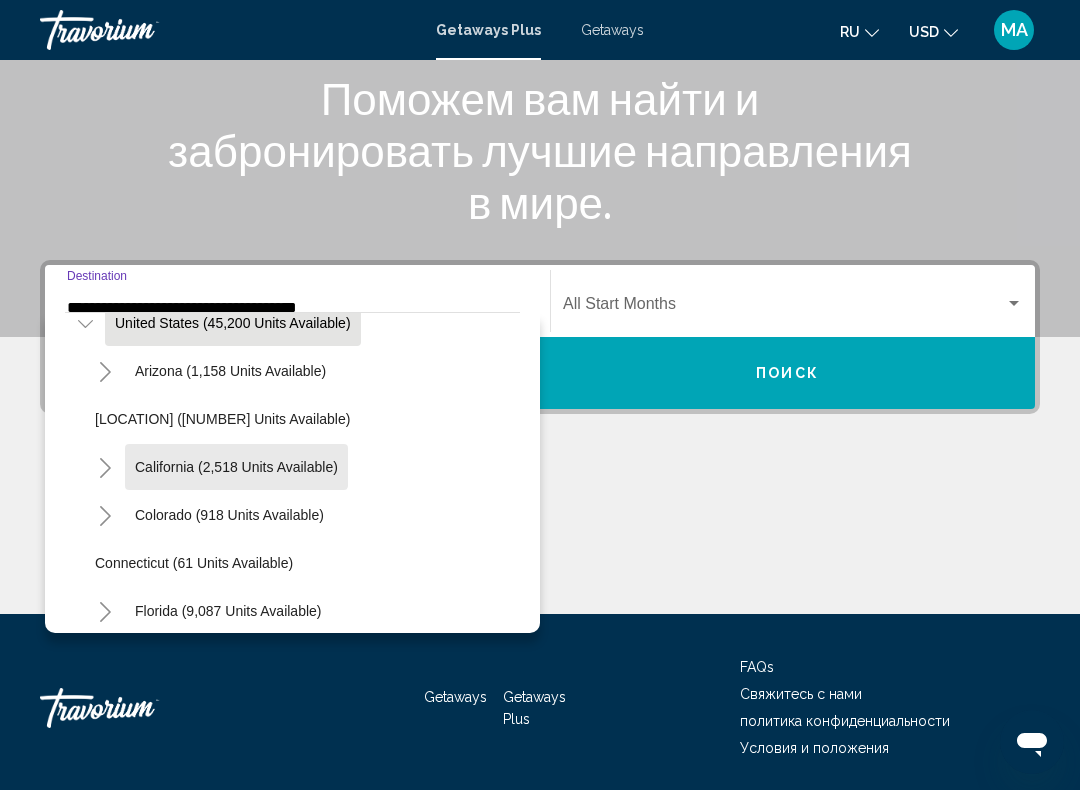 scroll, scrollTop: 76, scrollLeft: 0, axis: vertical 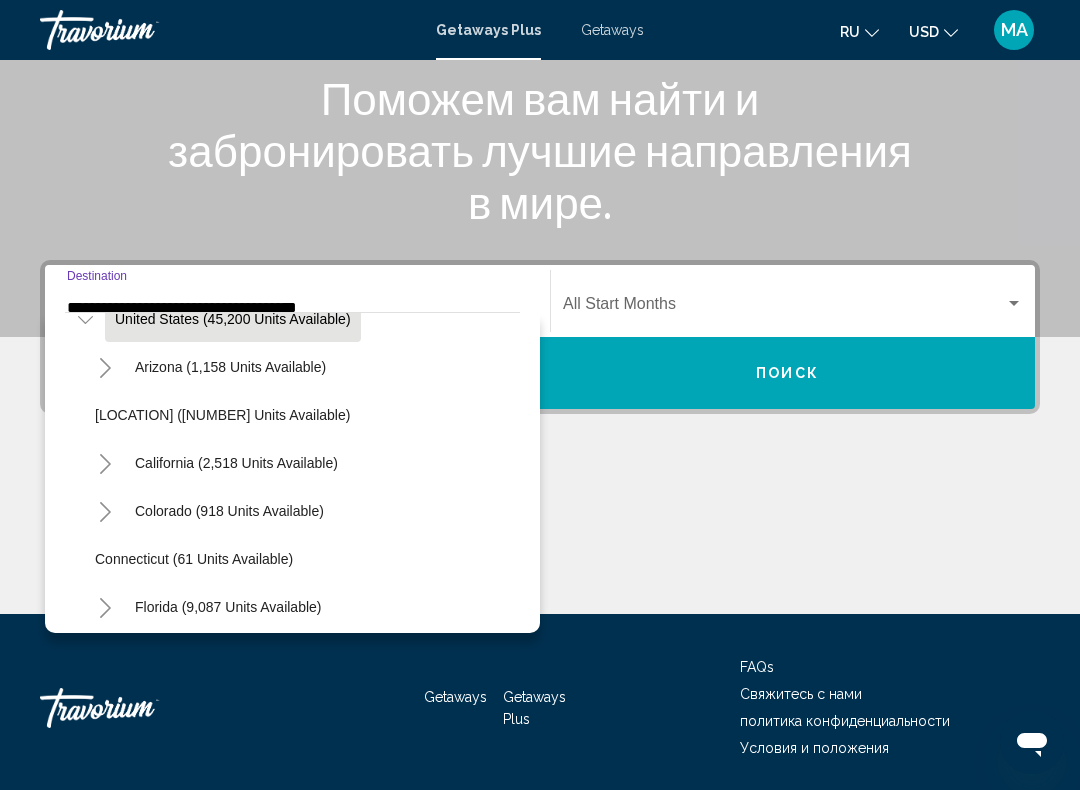 click 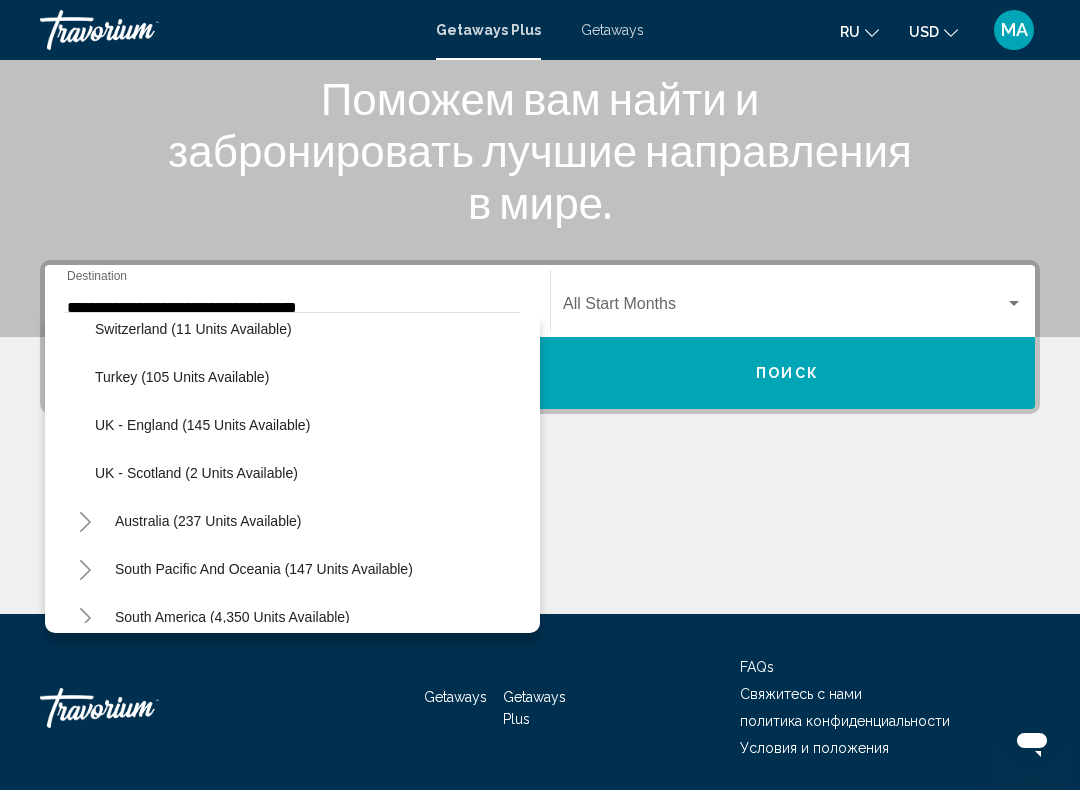 scroll, scrollTop: 3139, scrollLeft: 0, axis: vertical 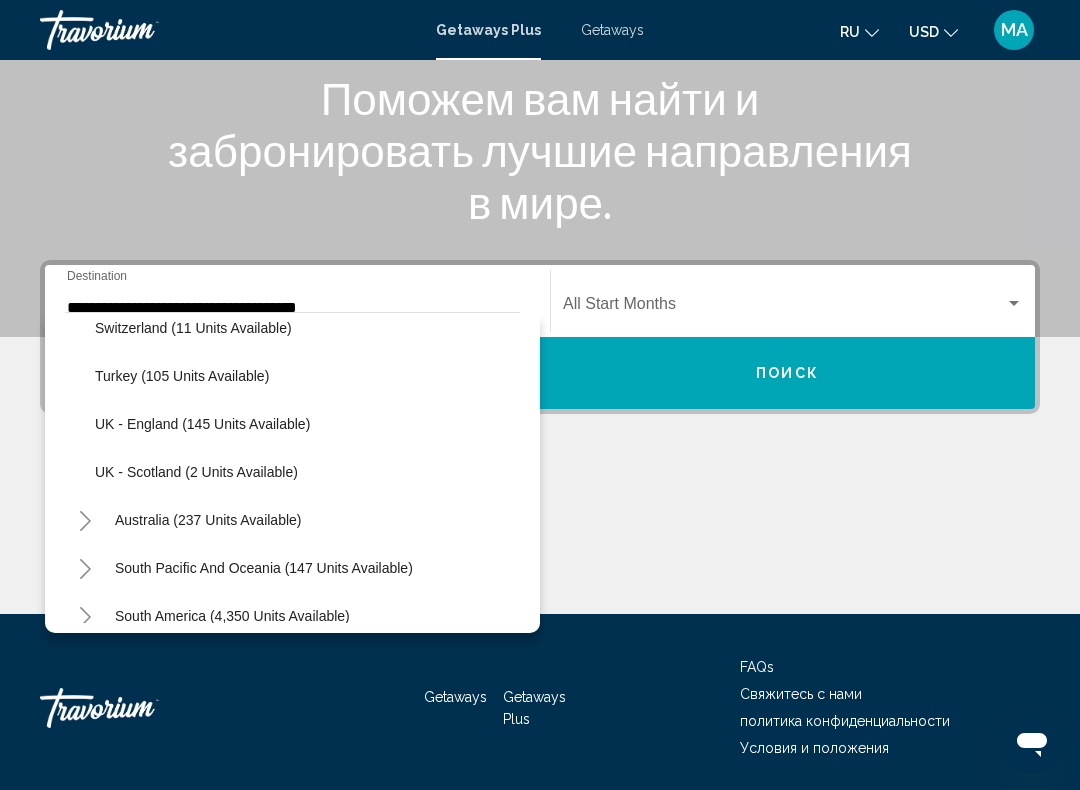 click on "Turkey (105 units available)" 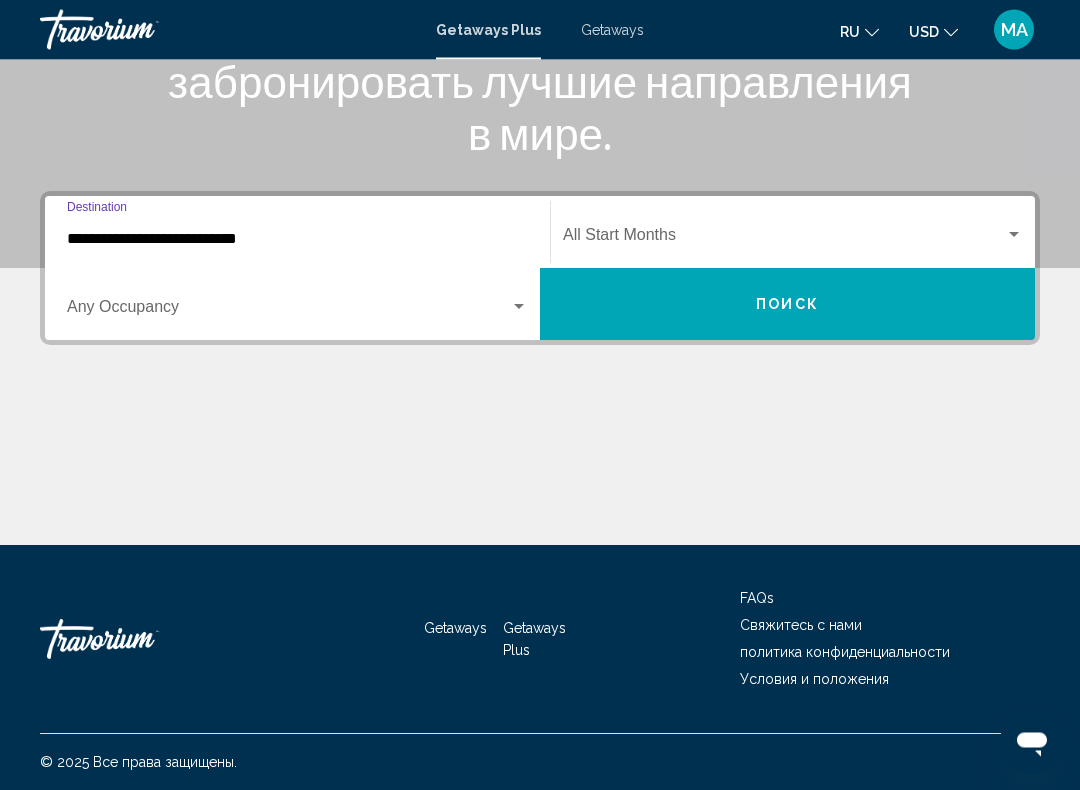 scroll, scrollTop: 332, scrollLeft: 0, axis: vertical 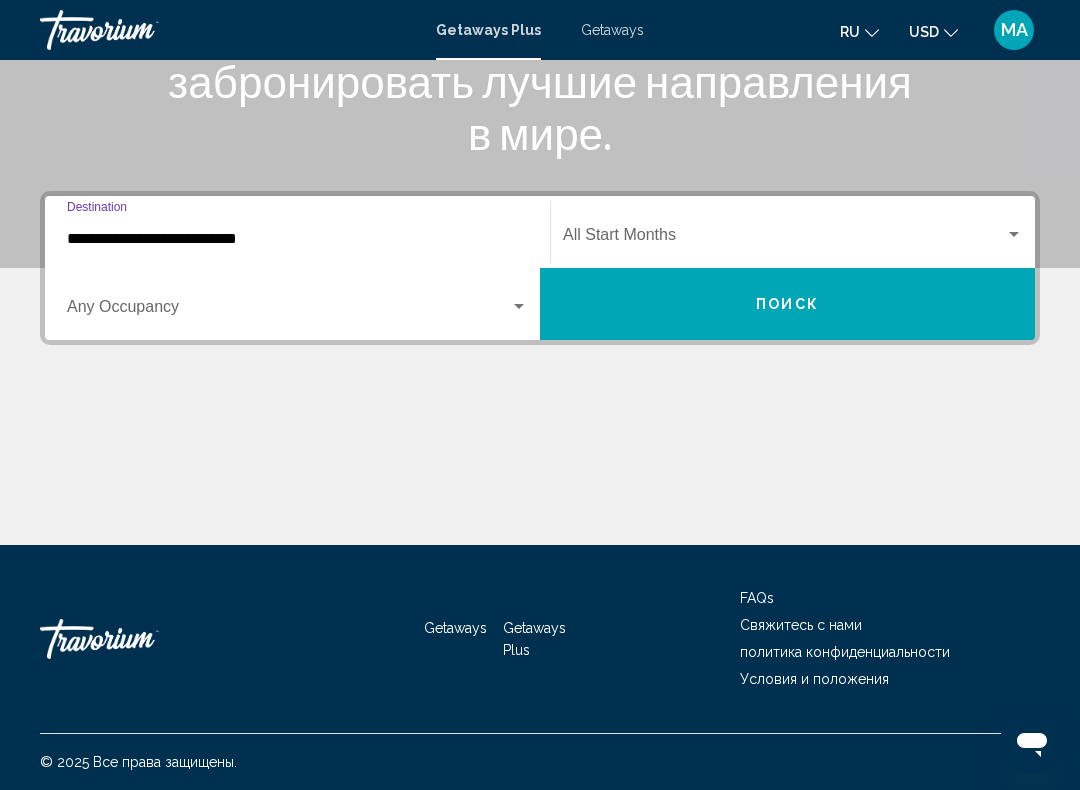 click at bounding box center [288, 311] 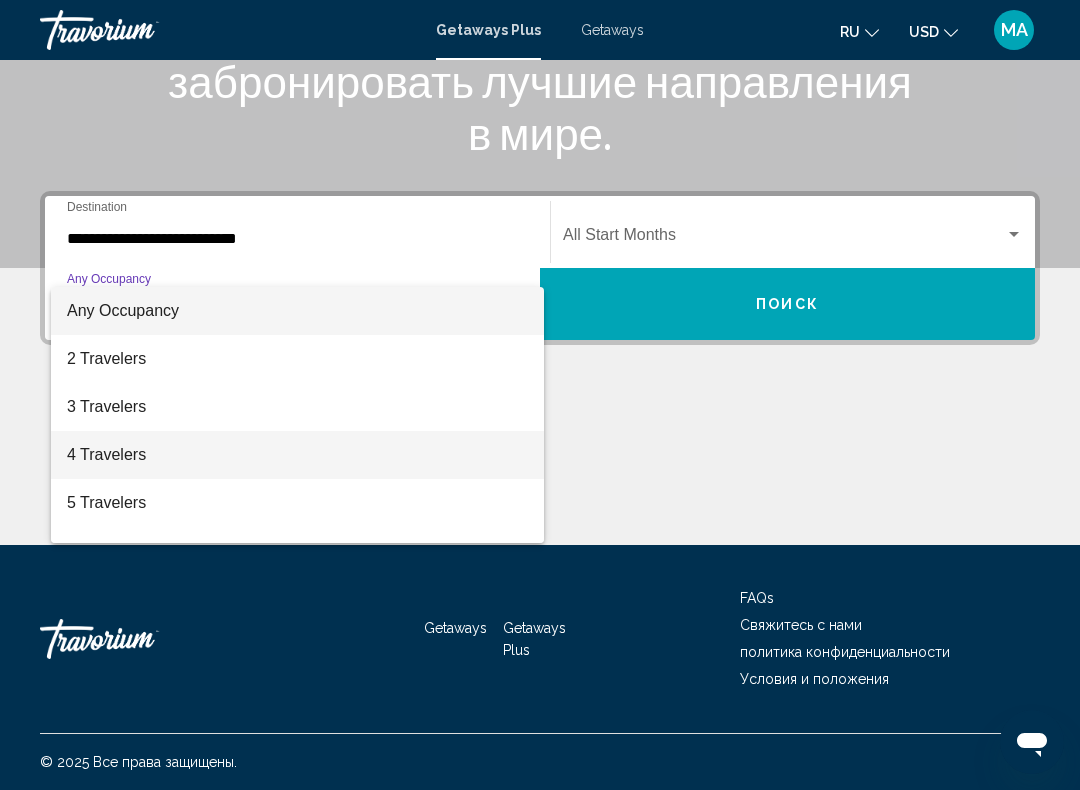 click on "4 Travelers" at bounding box center (297, 455) 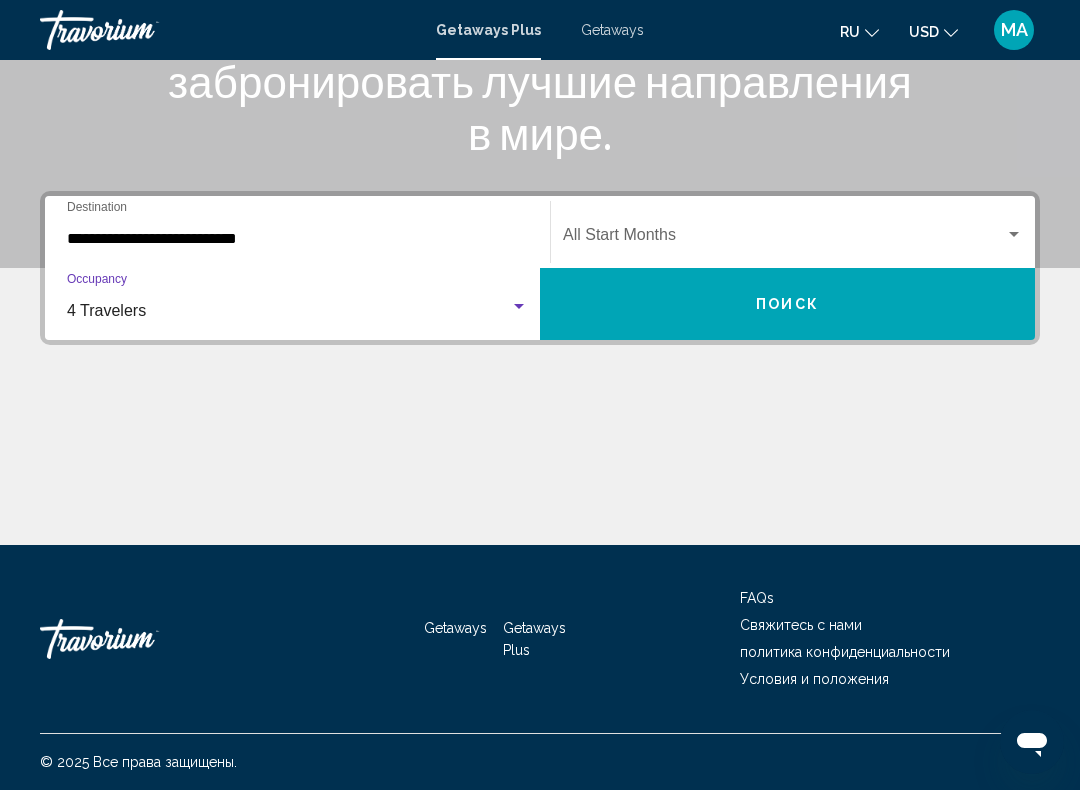 click at bounding box center (519, 307) 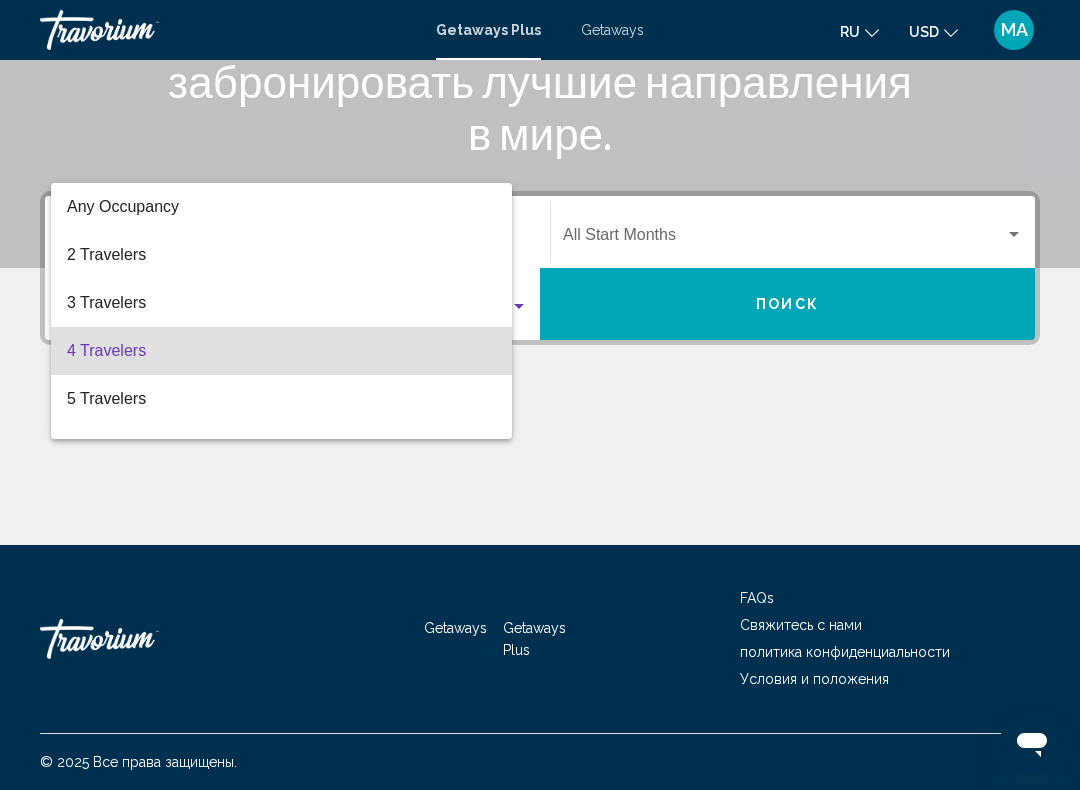 scroll, scrollTop: 40, scrollLeft: 0, axis: vertical 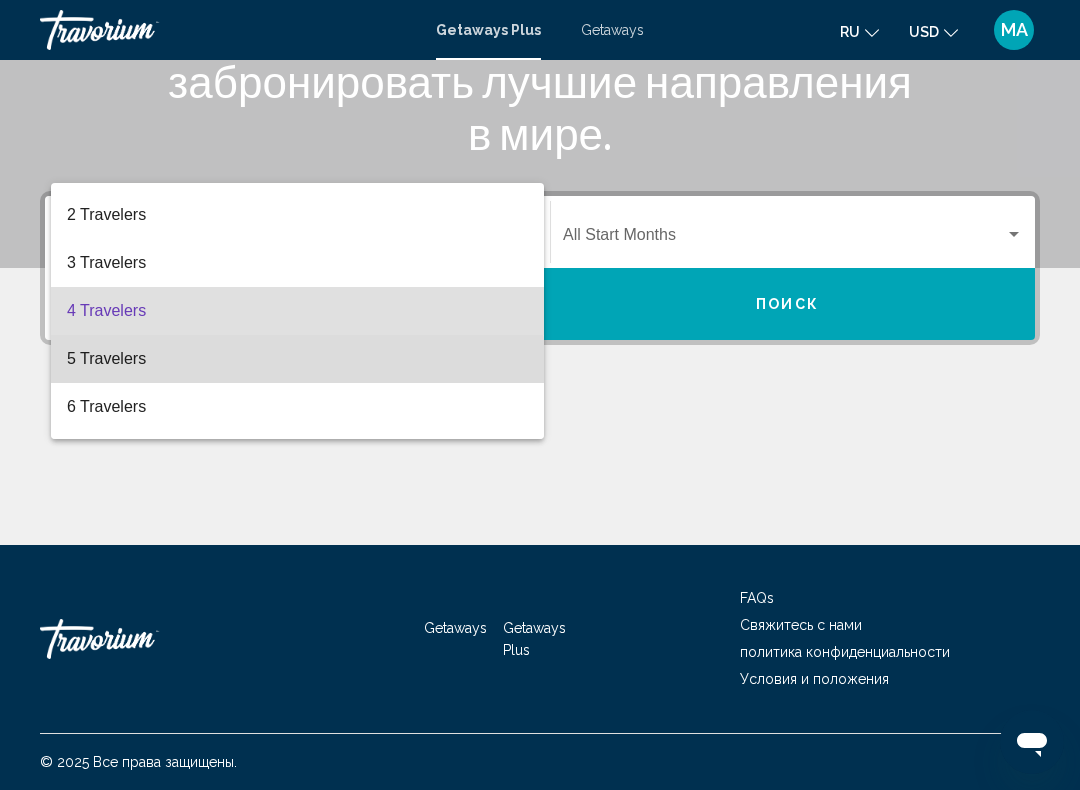 click on "5 Travelers" at bounding box center (297, 359) 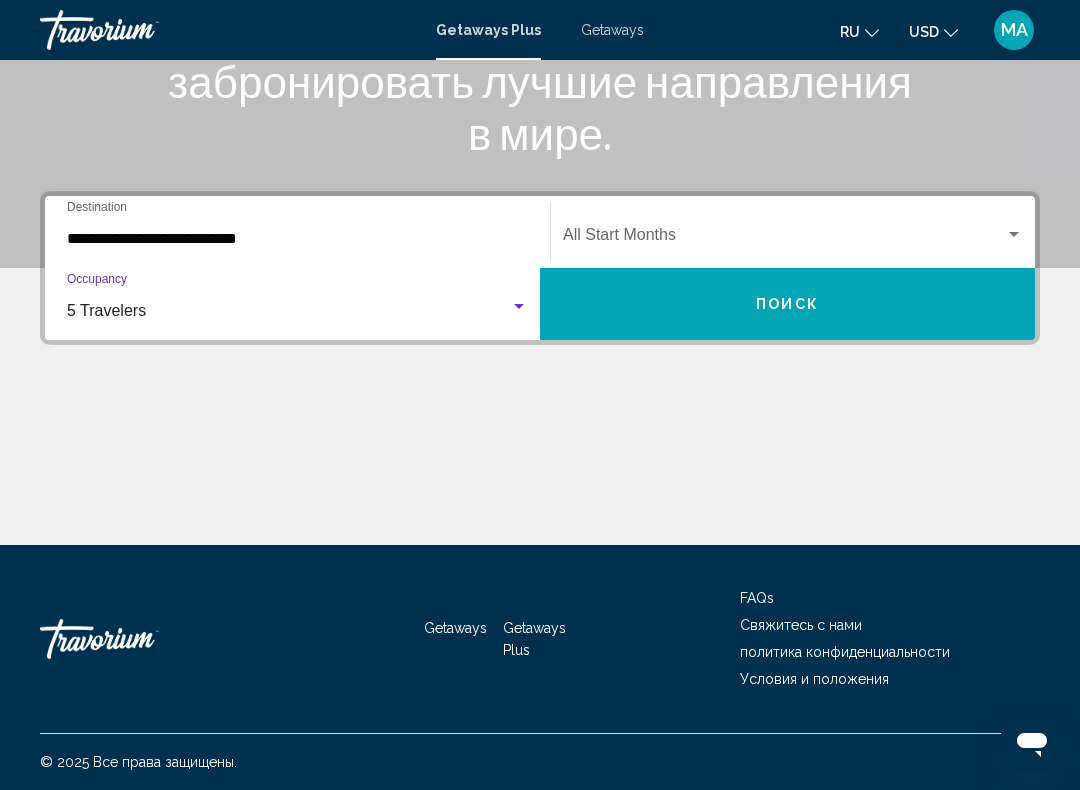 click at bounding box center (1014, 235) 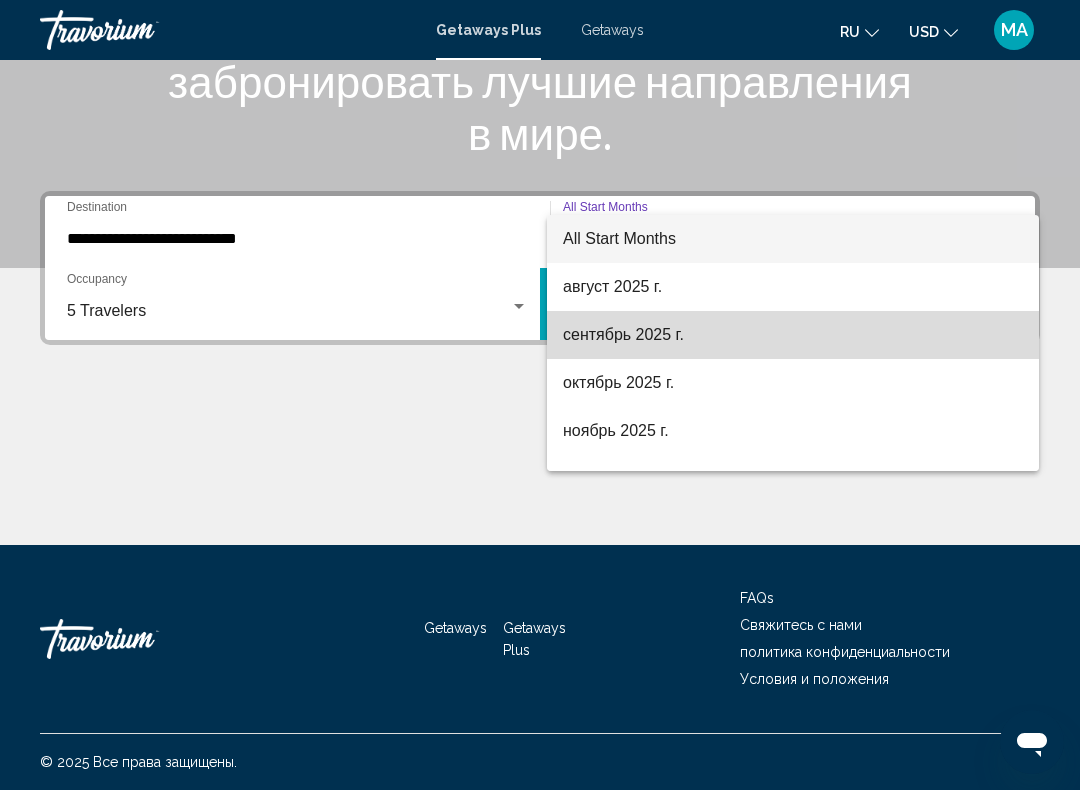 click on "сентябрь 2025 г." at bounding box center (793, 335) 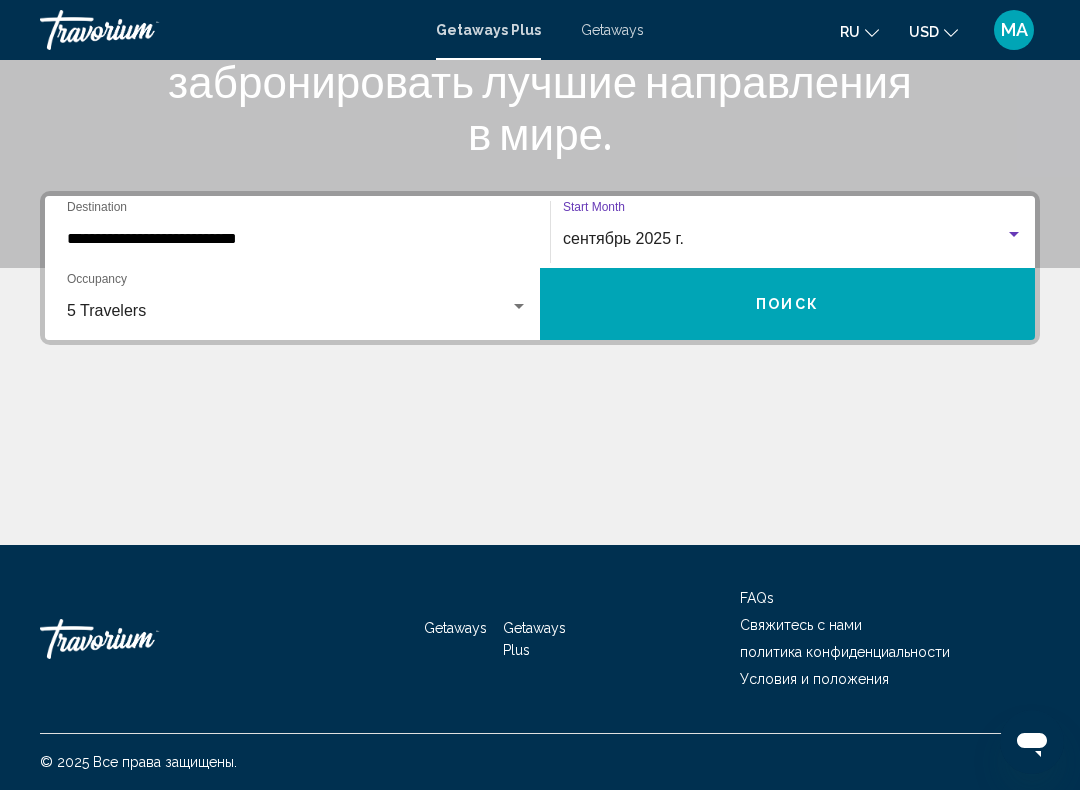 click on "Поиск" at bounding box center [787, 305] 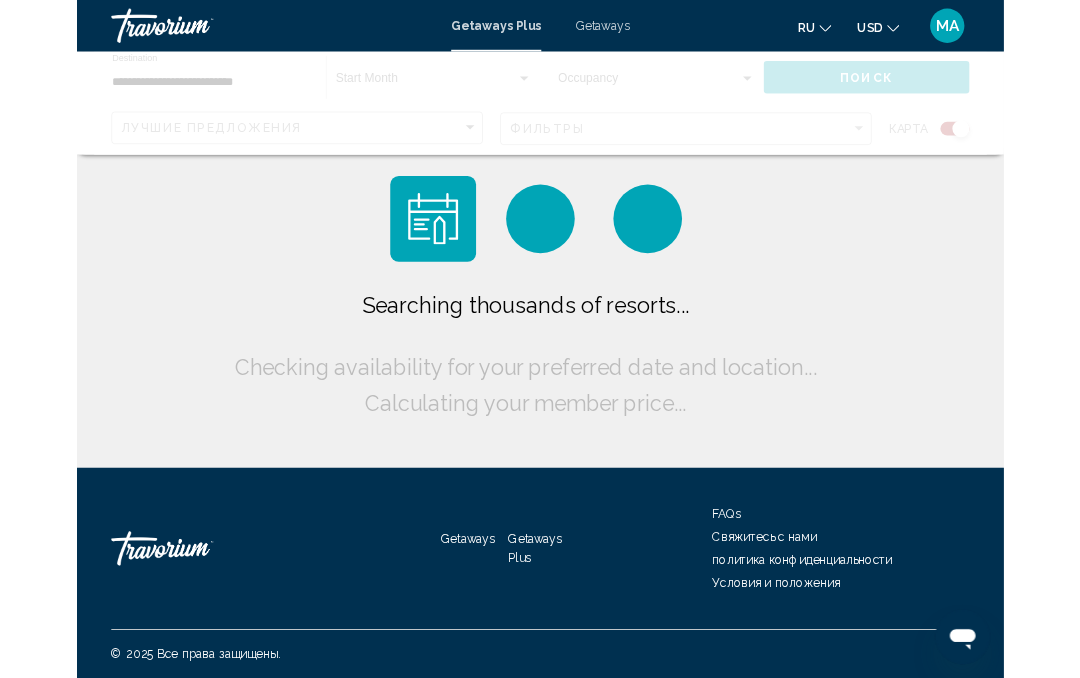scroll, scrollTop: 0, scrollLeft: 0, axis: both 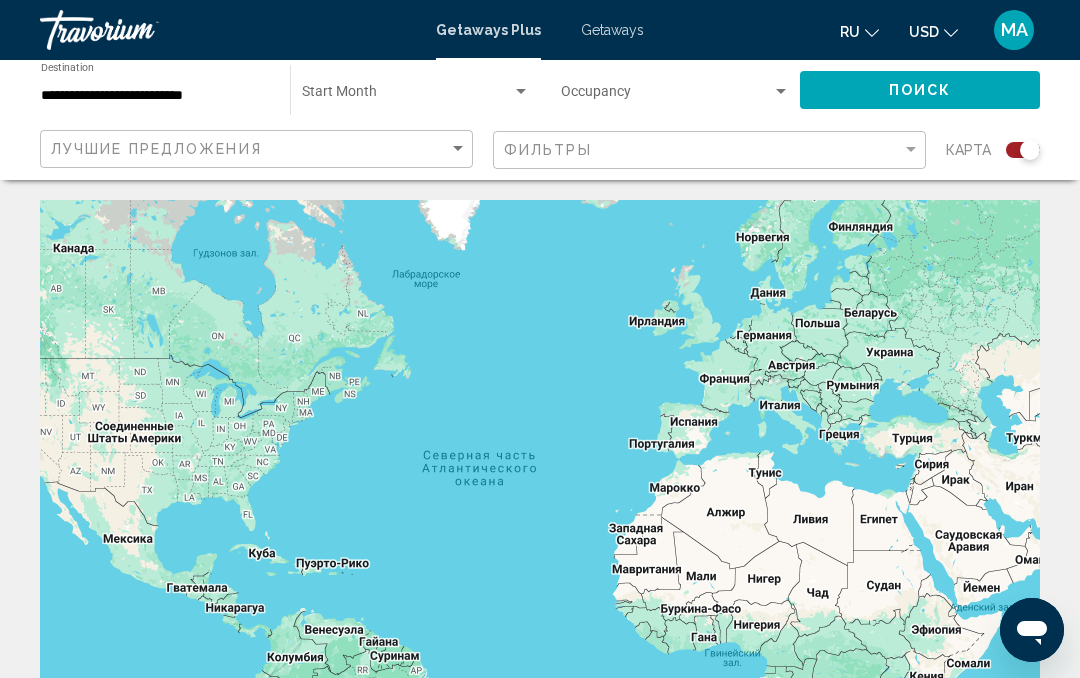 click 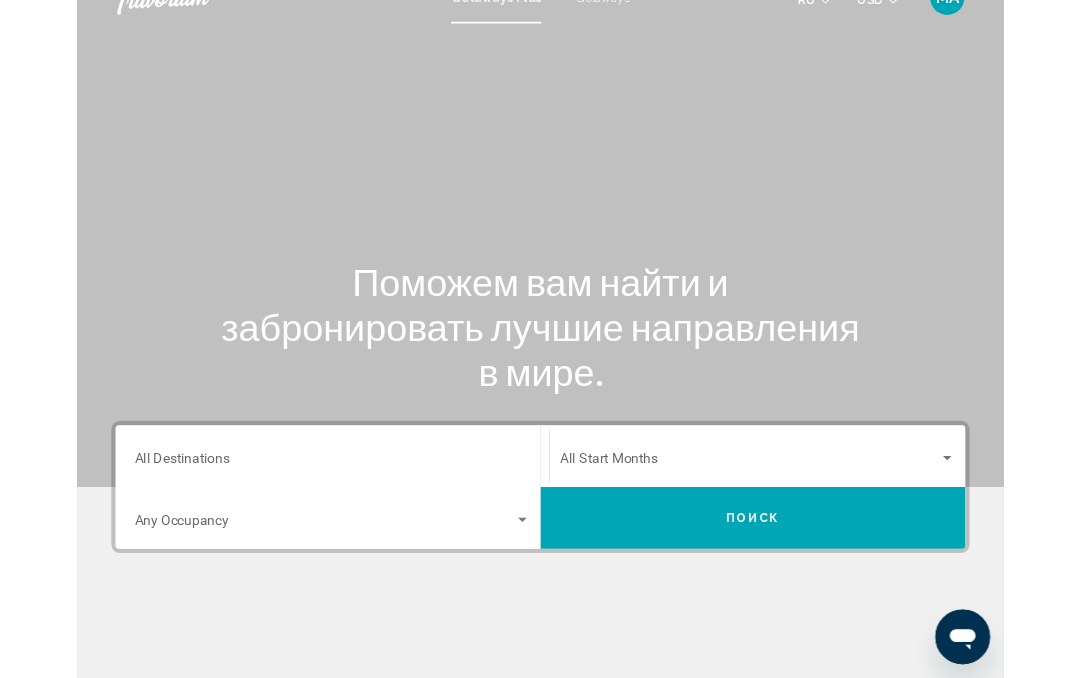 scroll, scrollTop: 0, scrollLeft: 0, axis: both 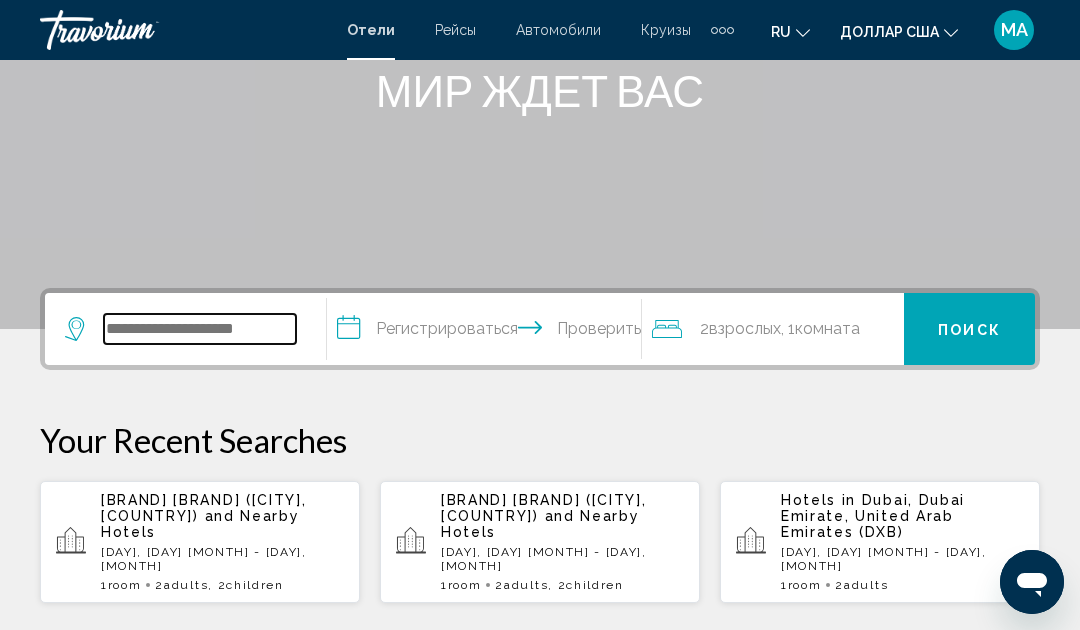 click at bounding box center [200, 329] 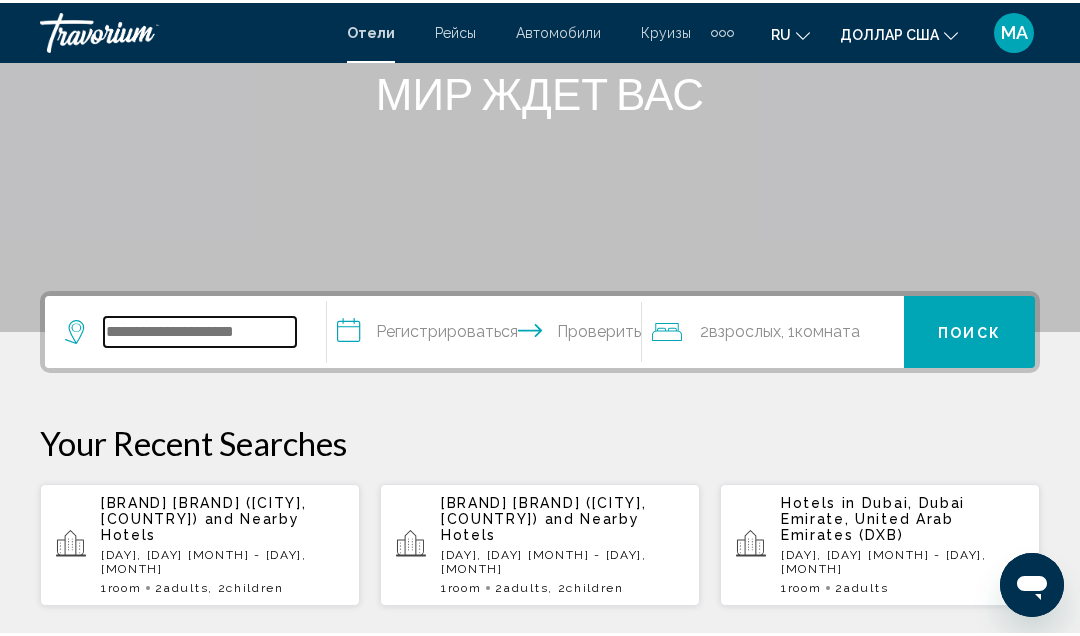 scroll, scrollTop: 270, scrollLeft: 0, axis: vertical 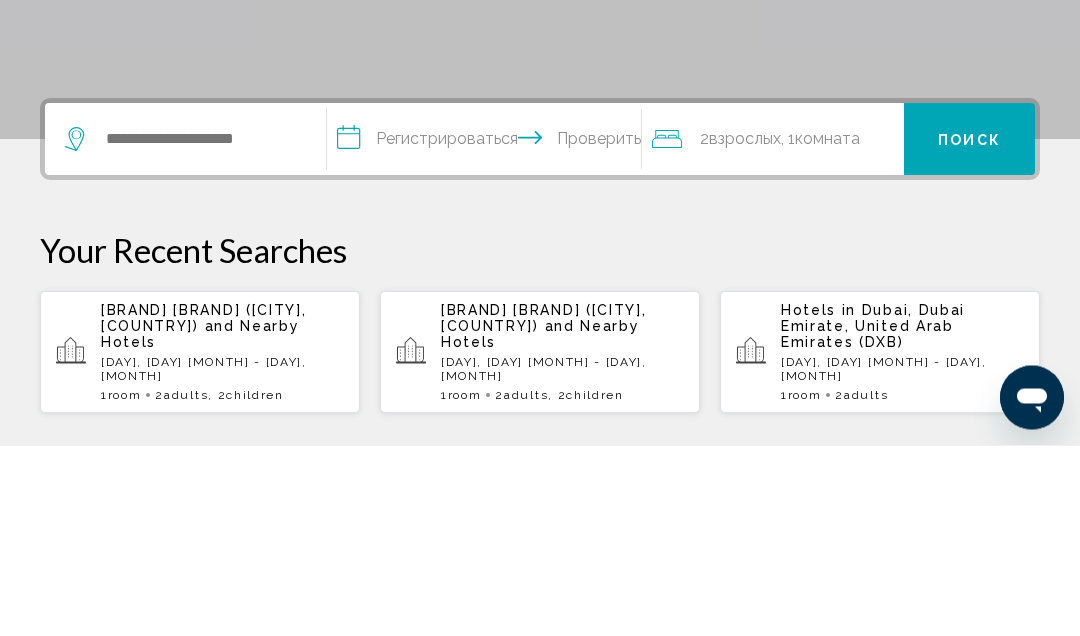 click at bounding box center (180, 330) 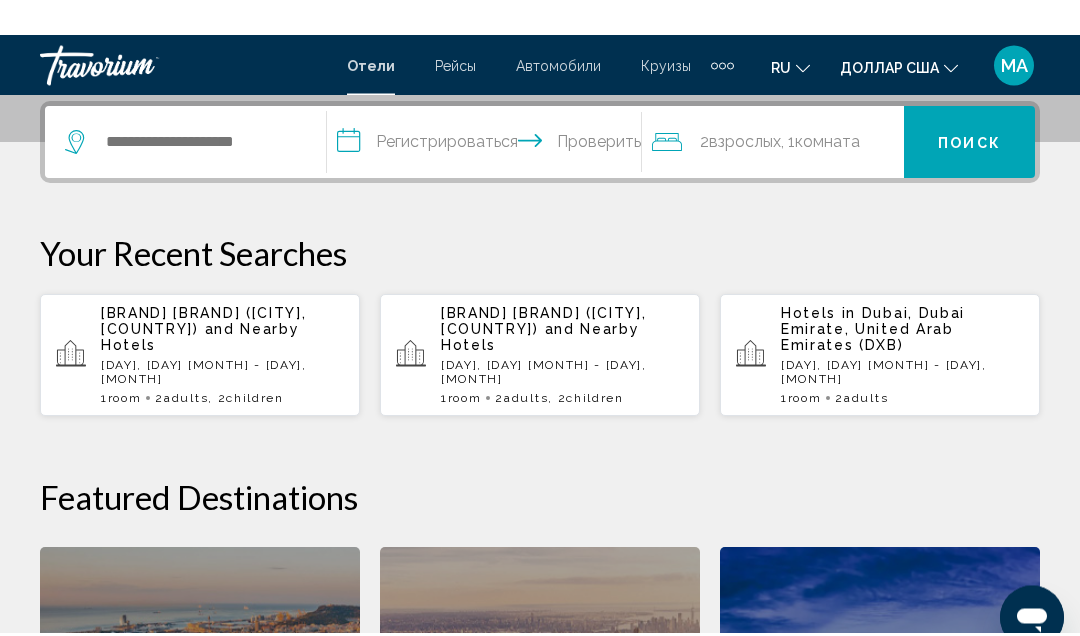 scroll, scrollTop: 494, scrollLeft: 0, axis: vertical 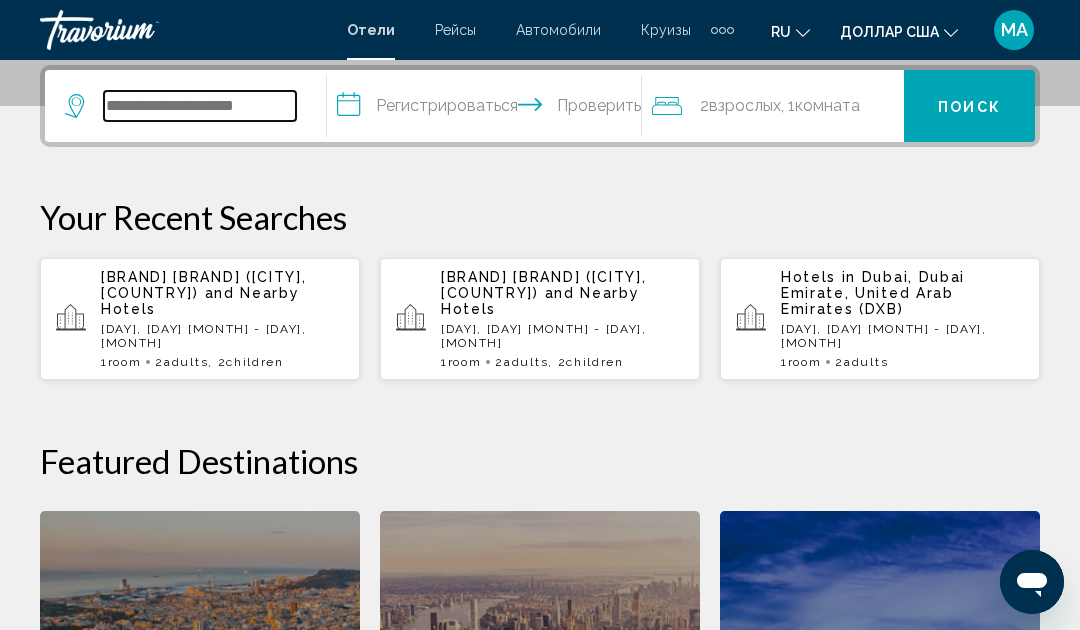 click at bounding box center [200, 106] 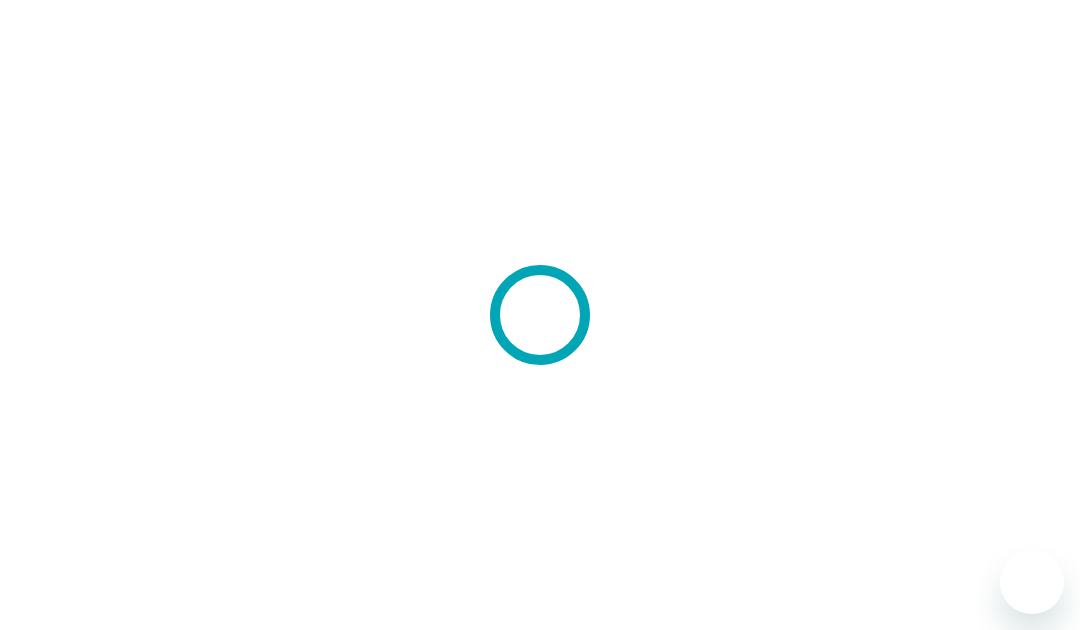 scroll, scrollTop: 0, scrollLeft: 0, axis: both 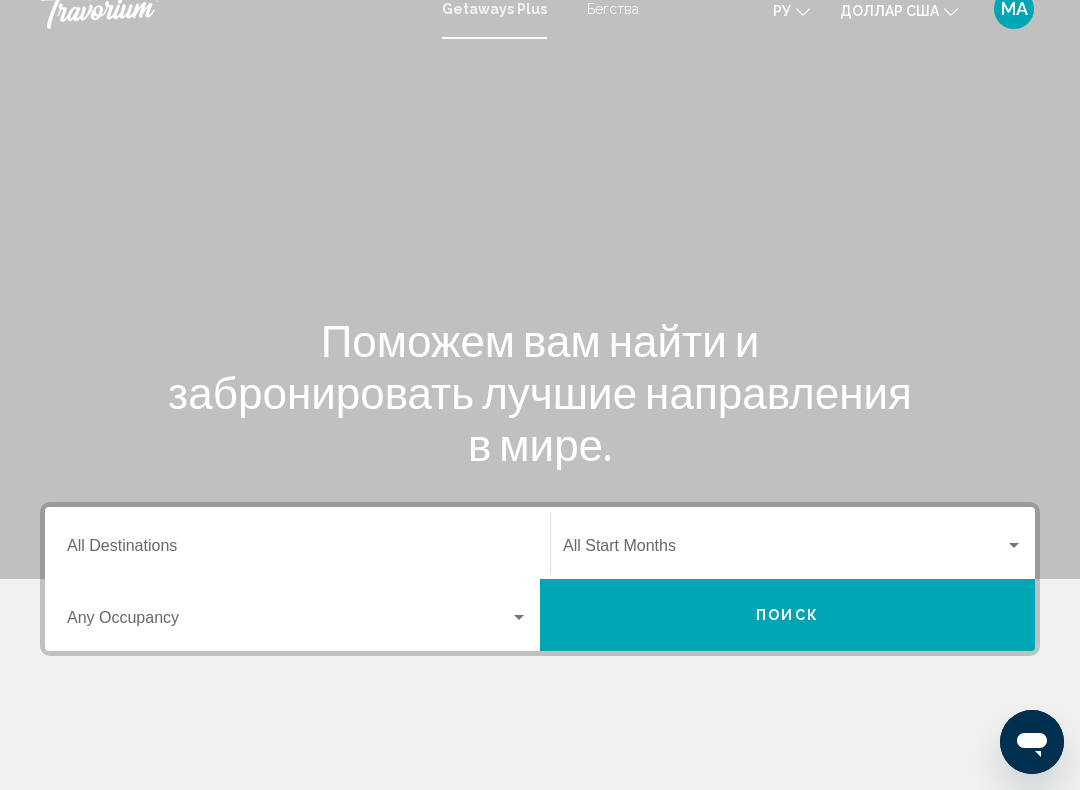 click on "Destination All Destinations" at bounding box center [297, 550] 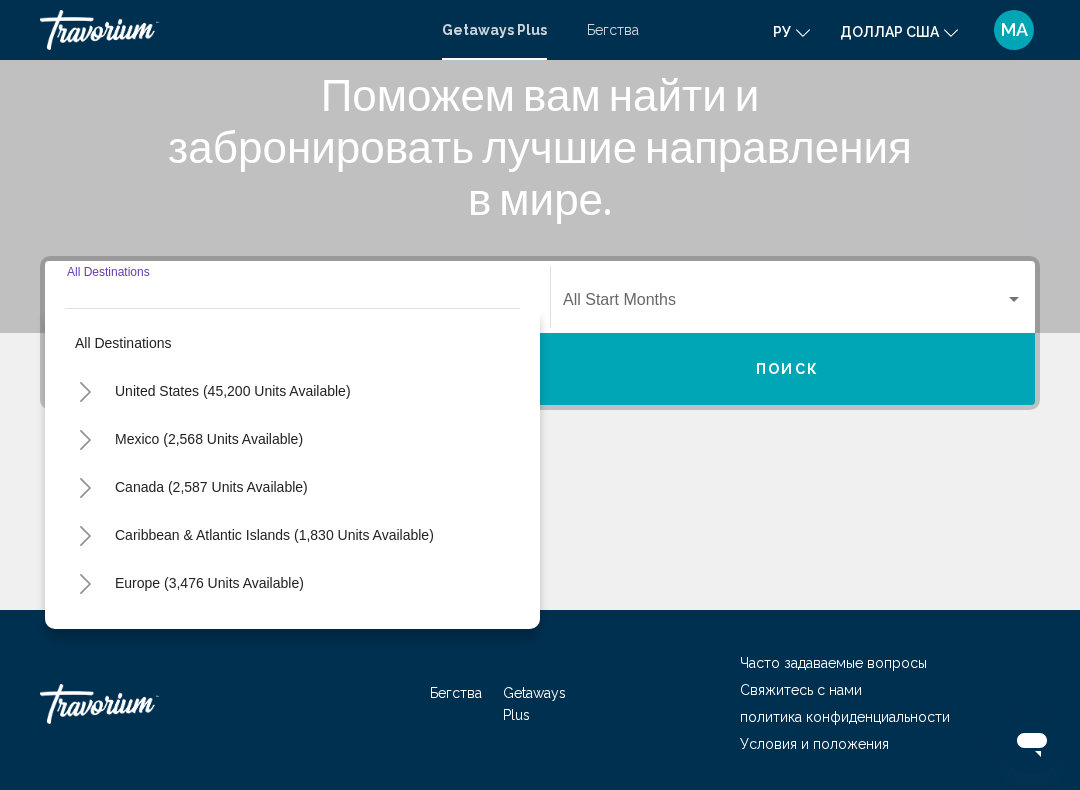scroll, scrollTop: 332, scrollLeft: 0, axis: vertical 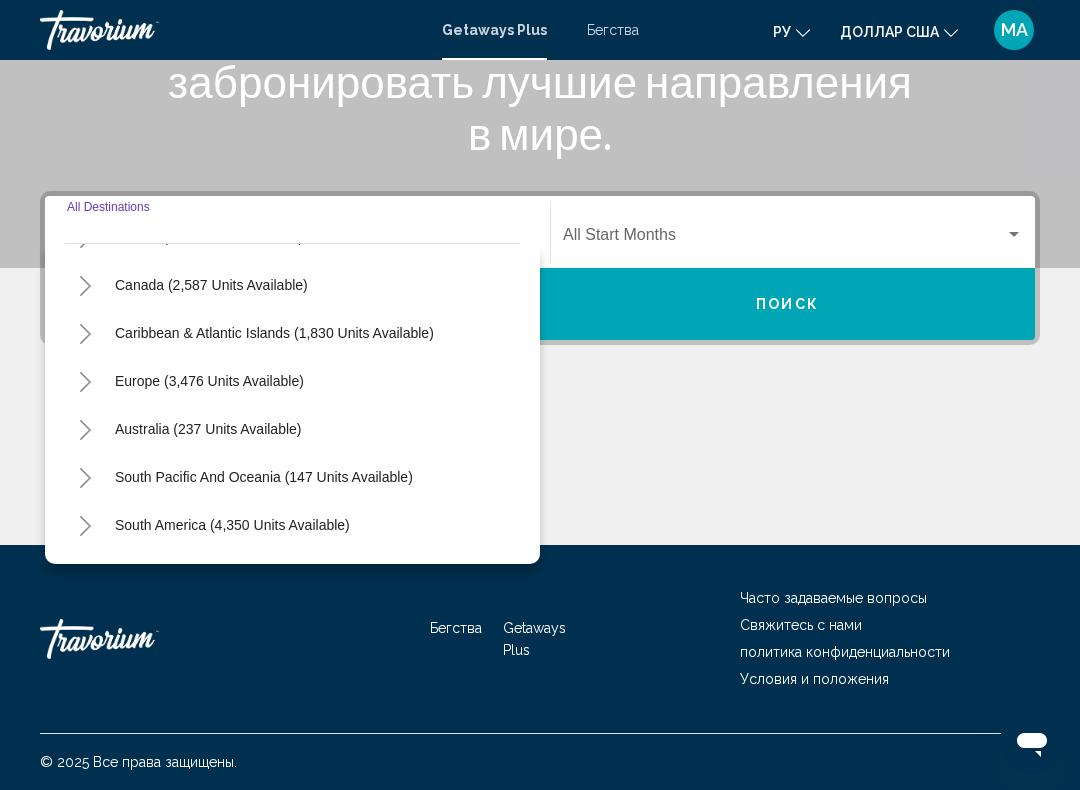 click 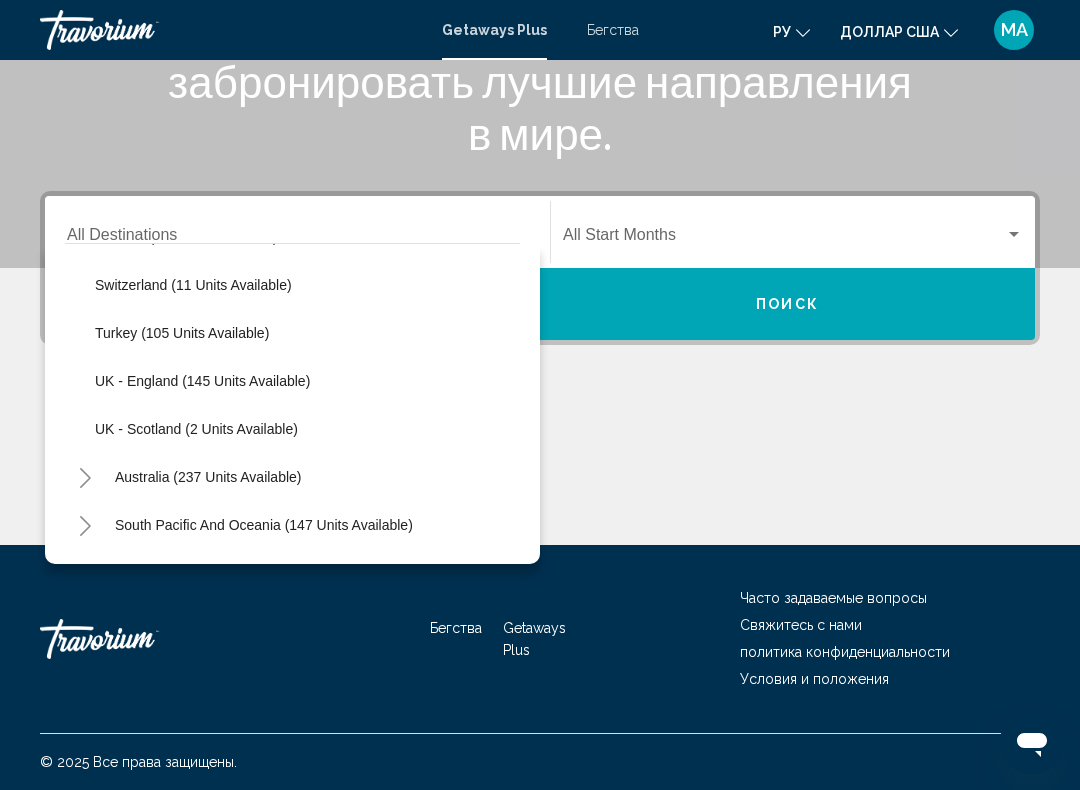 scroll, scrollTop: 910, scrollLeft: 0, axis: vertical 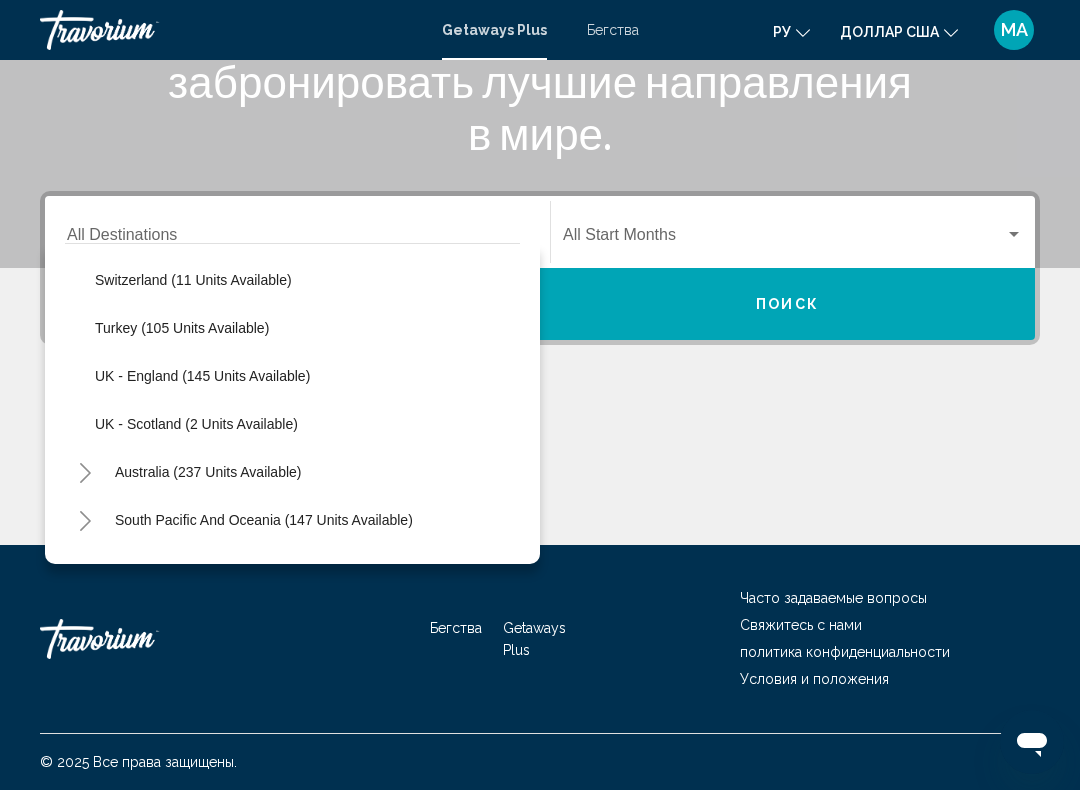 click on "Turkey (105 units available)" 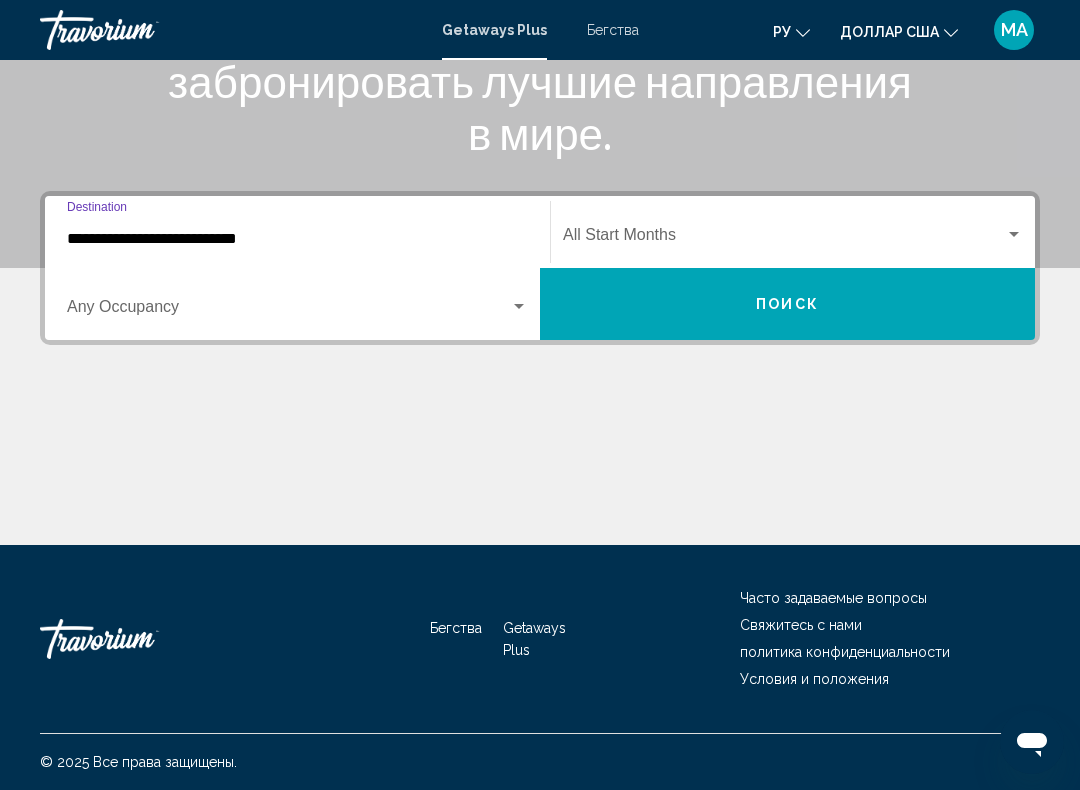 click at bounding box center [297, 311] 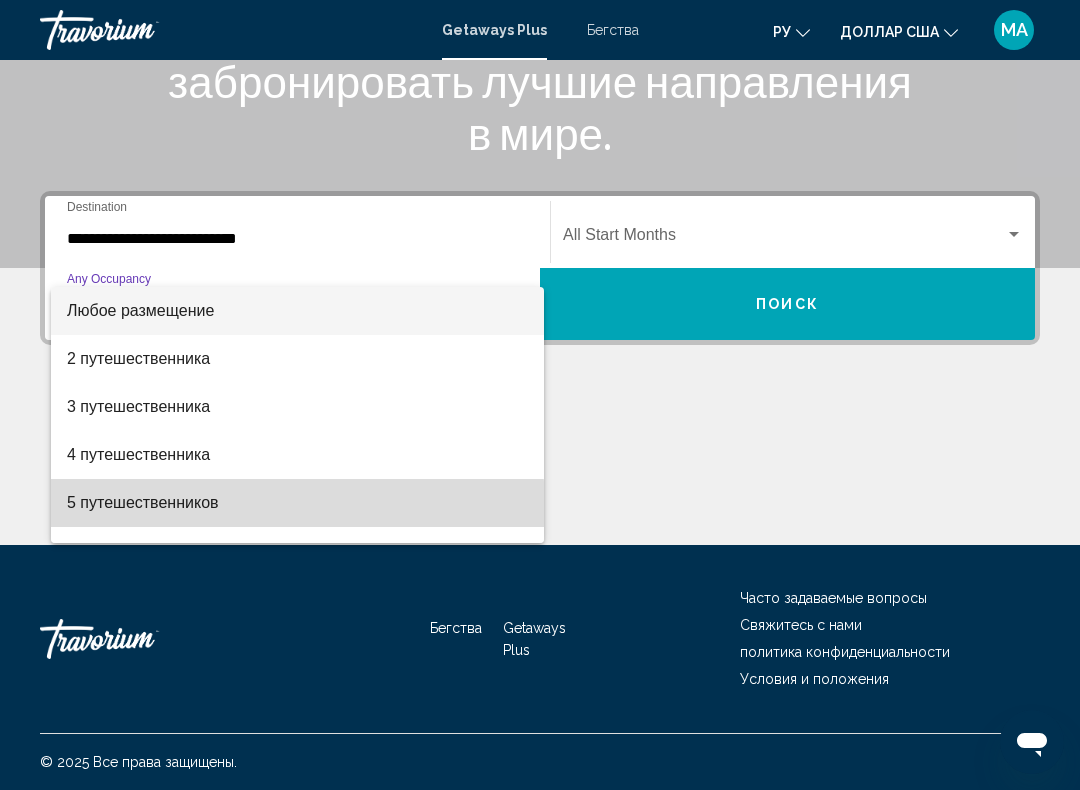 click on "5 путешественников" at bounding box center [297, 503] 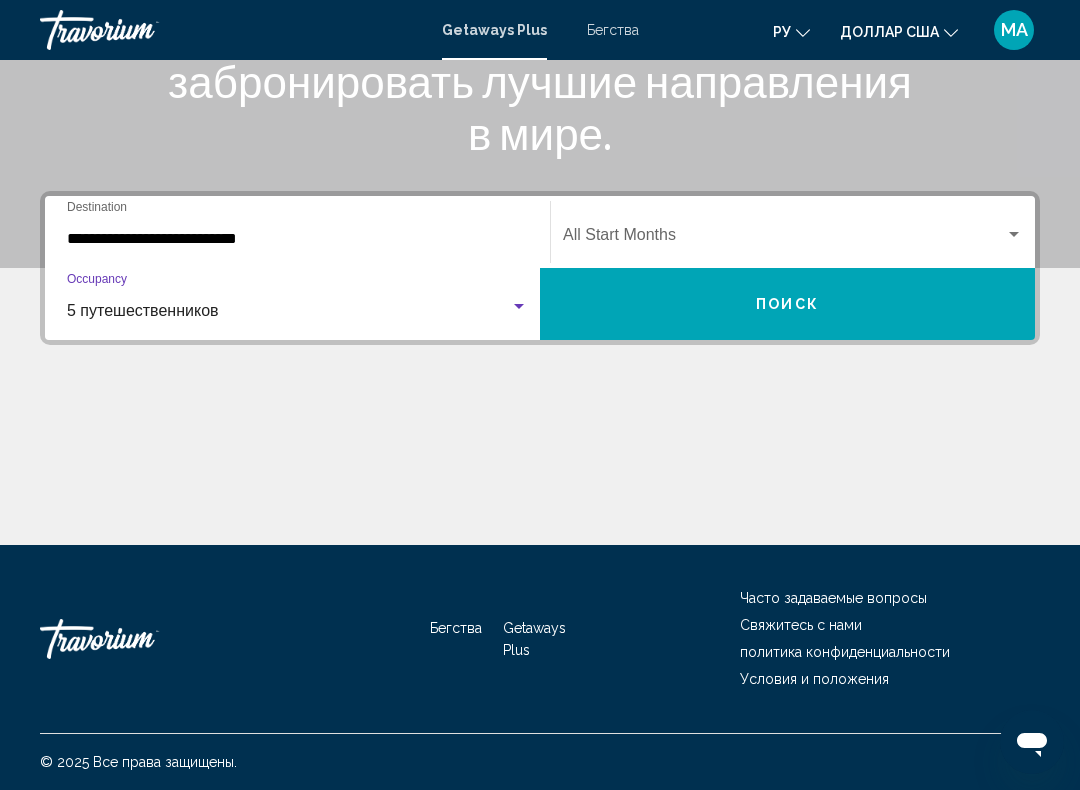 click at bounding box center (1014, 235) 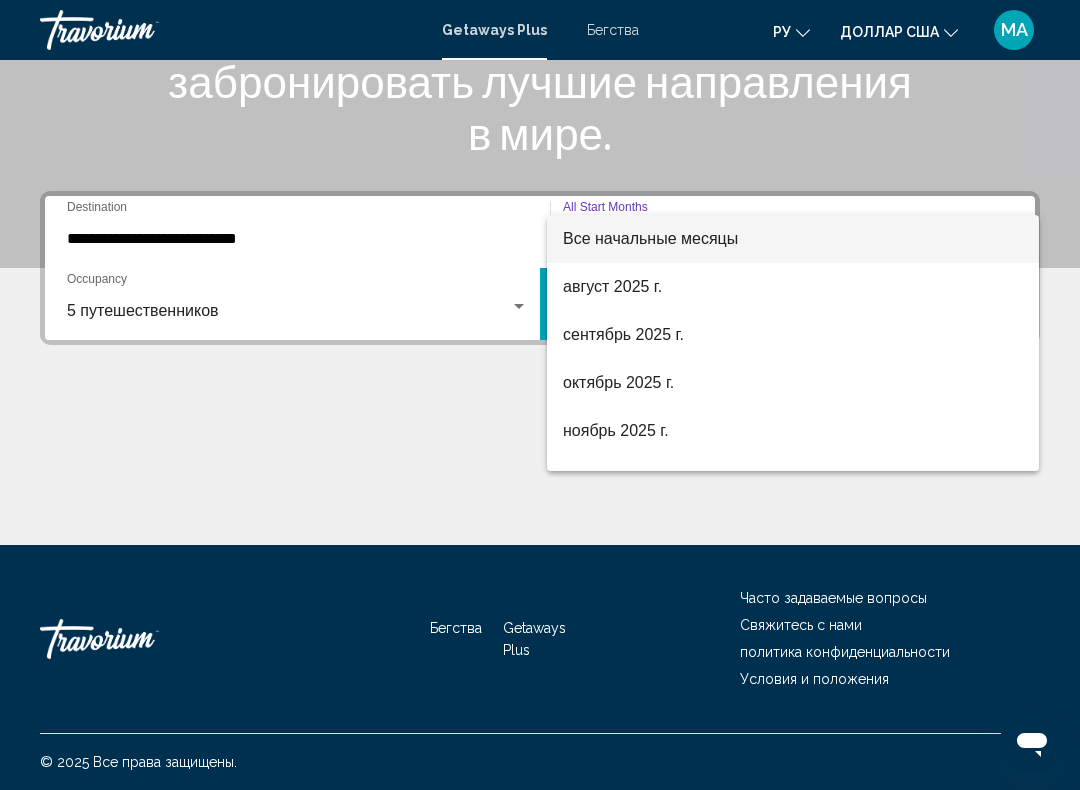 click on "Все начальные месяцы" at bounding box center (793, 239) 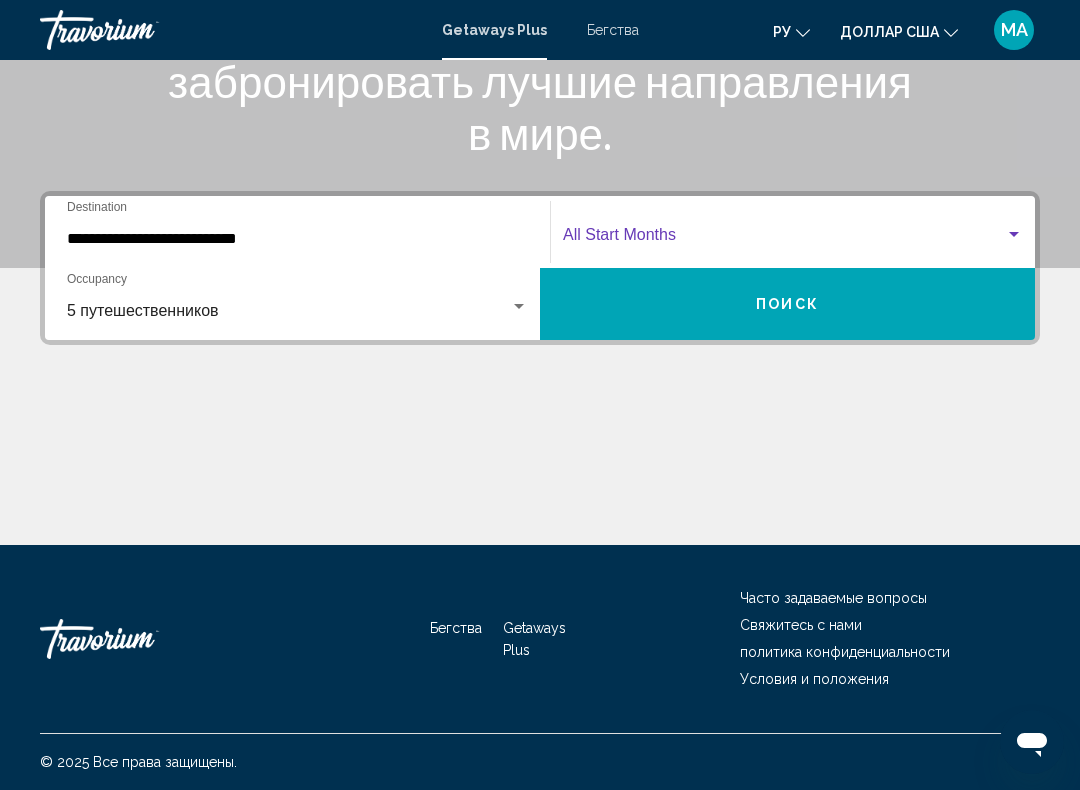 click on "Поиск" at bounding box center (787, 304) 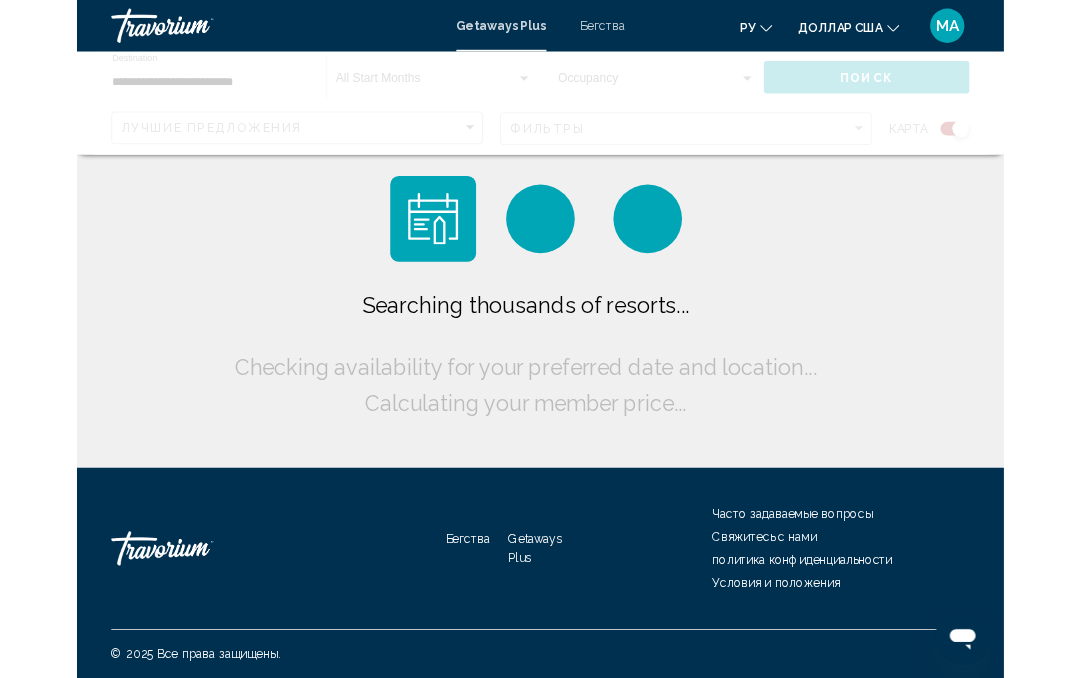 scroll, scrollTop: 0, scrollLeft: 0, axis: both 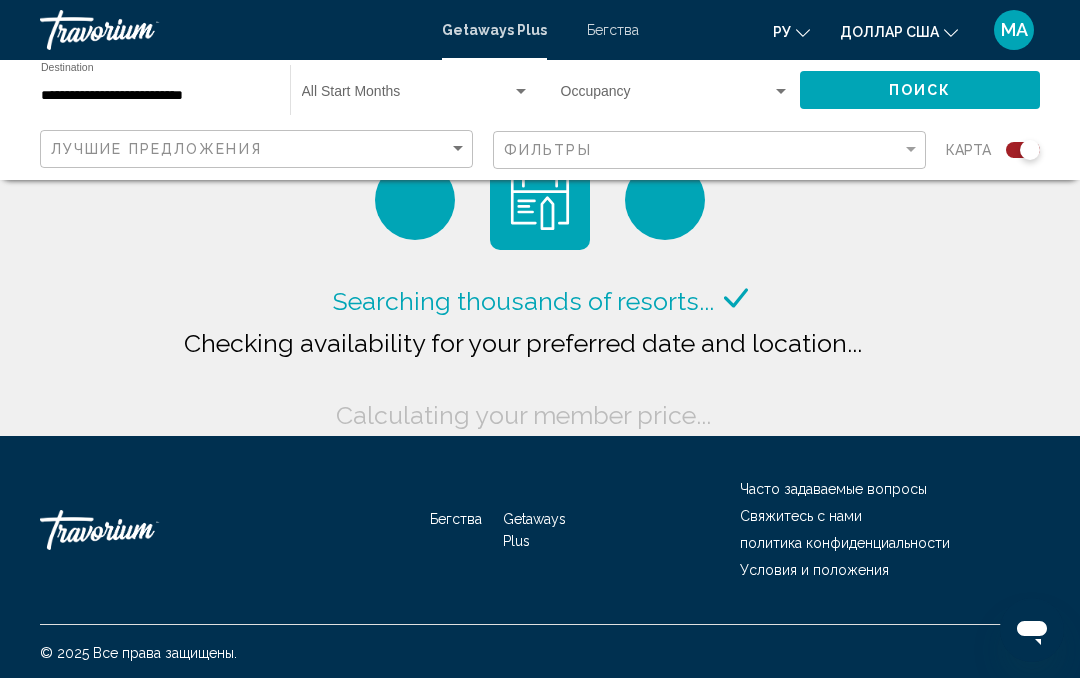click 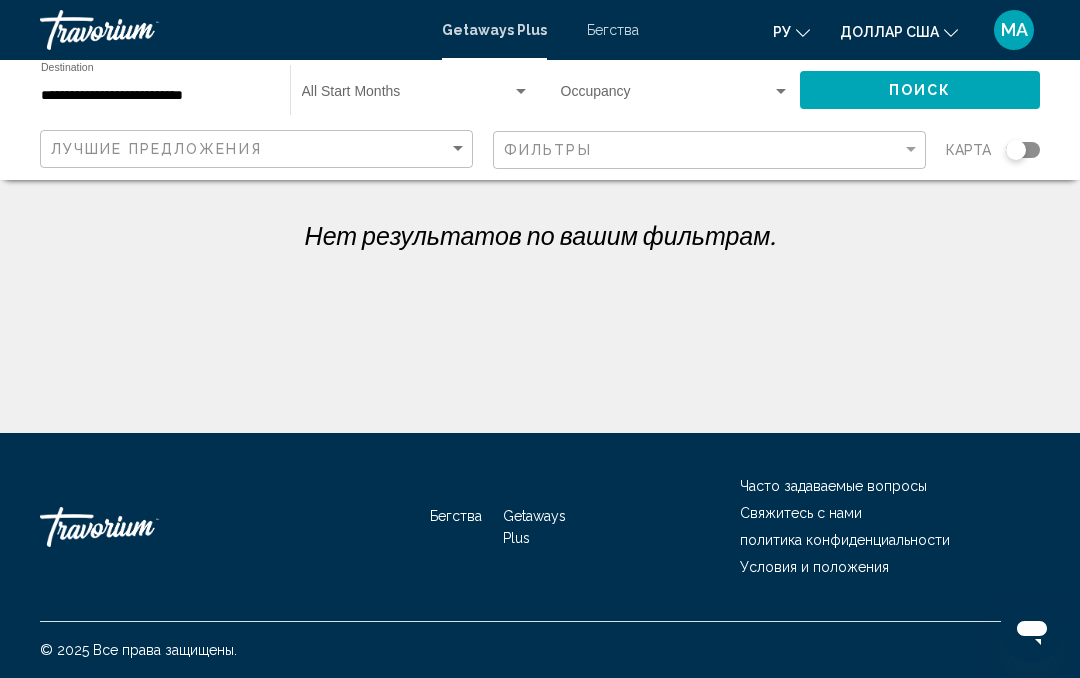 click on "**********" at bounding box center (155, 96) 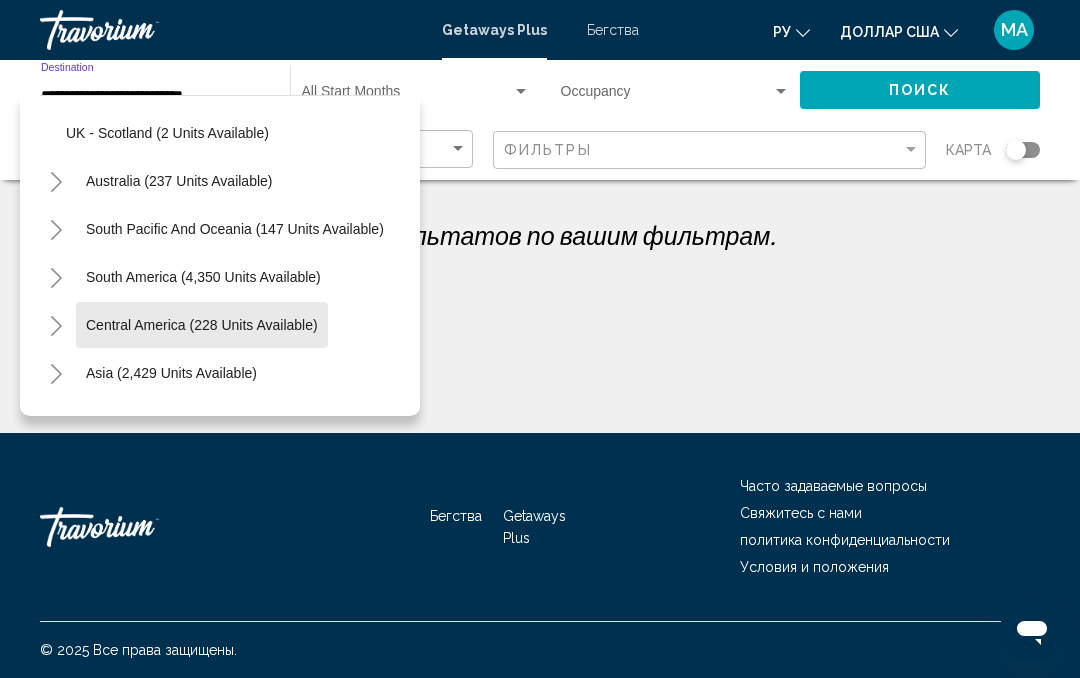 scroll, scrollTop: 1055, scrollLeft: 5, axis: both 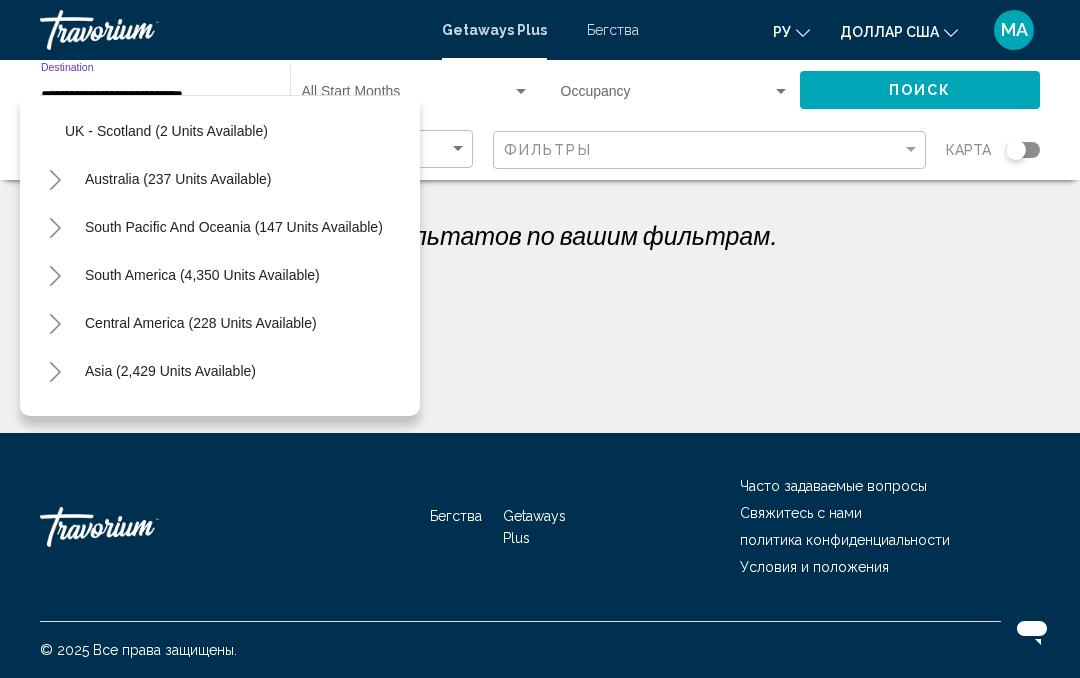 click 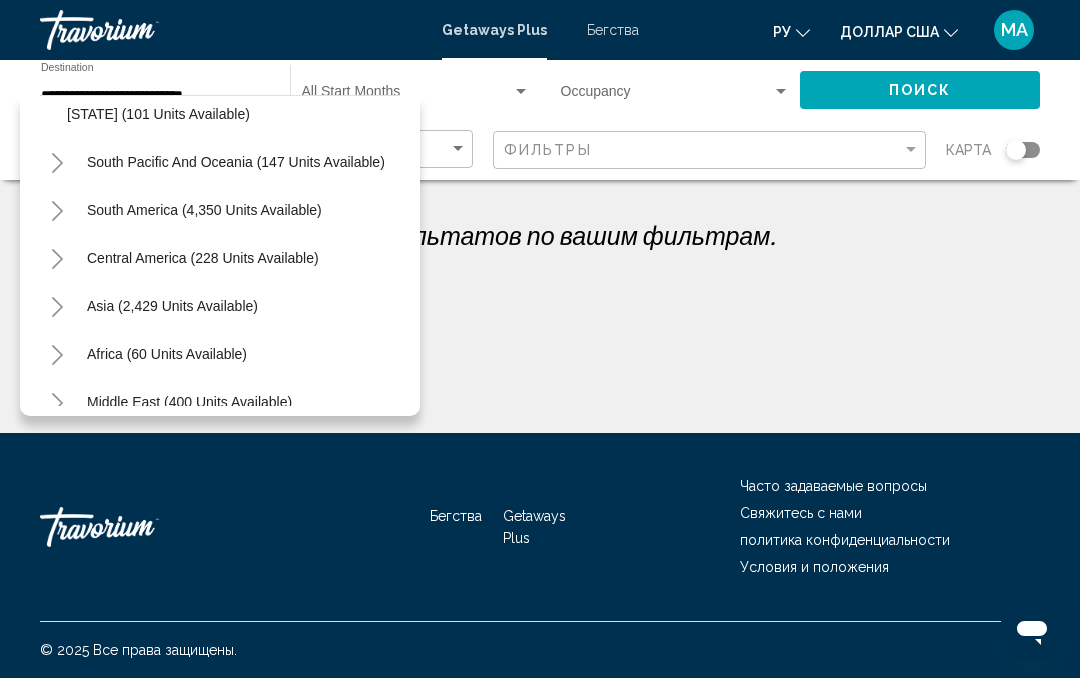scroll, scrollTop: 1363, scrollLeft: 3, axis: both 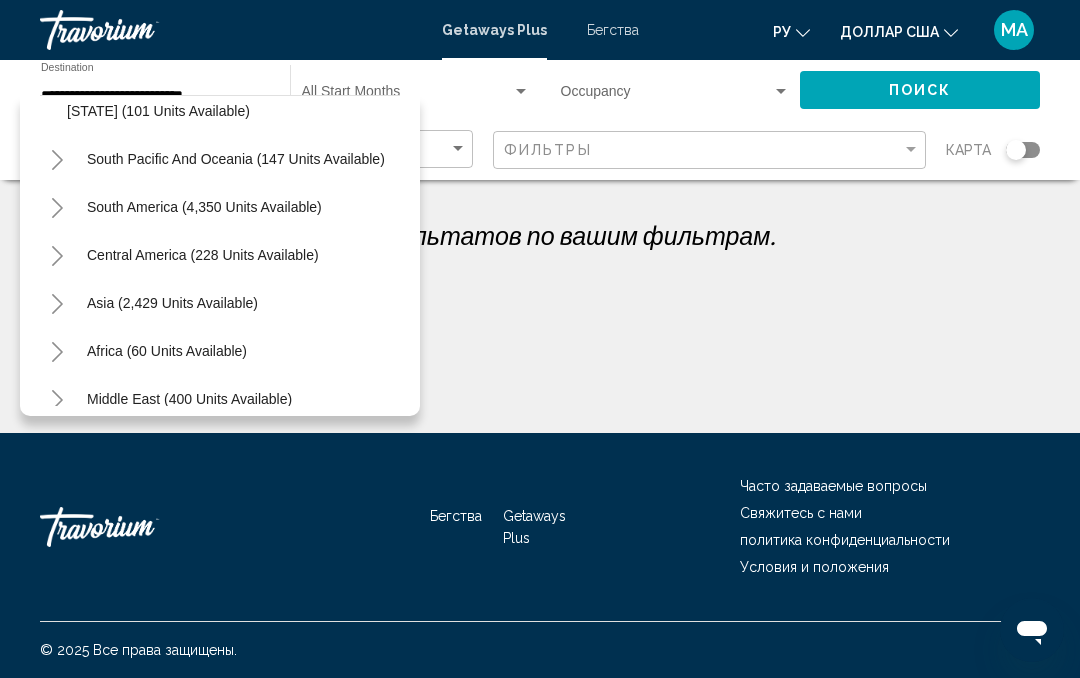 click 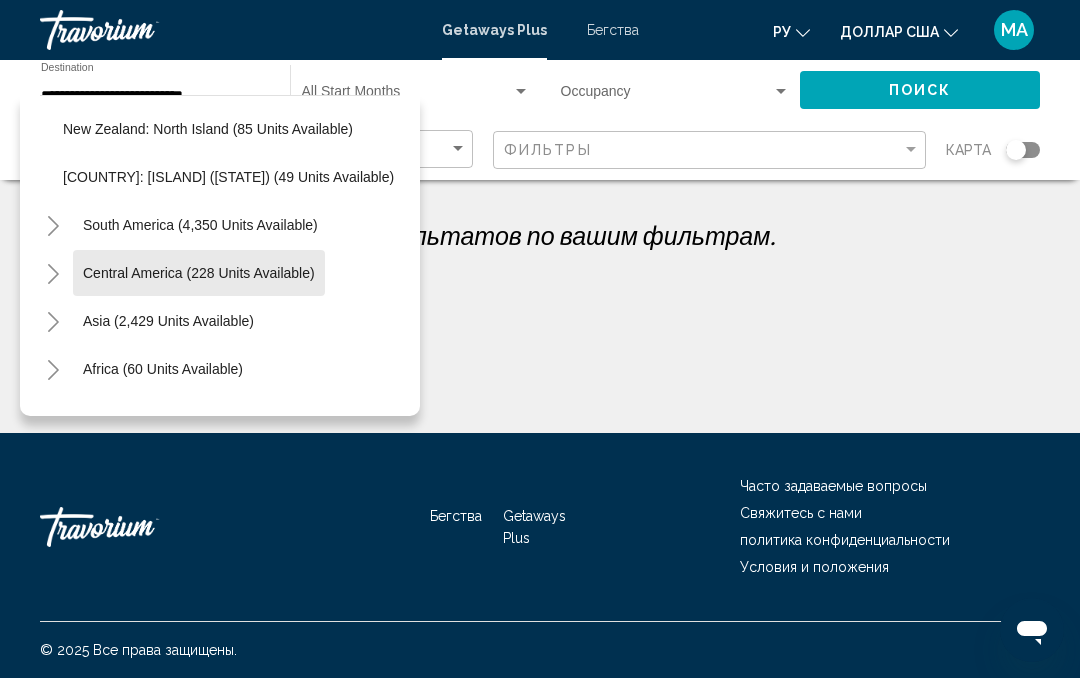 scroll, scrollTop: 1447, scrollLeft: 7, axis: both 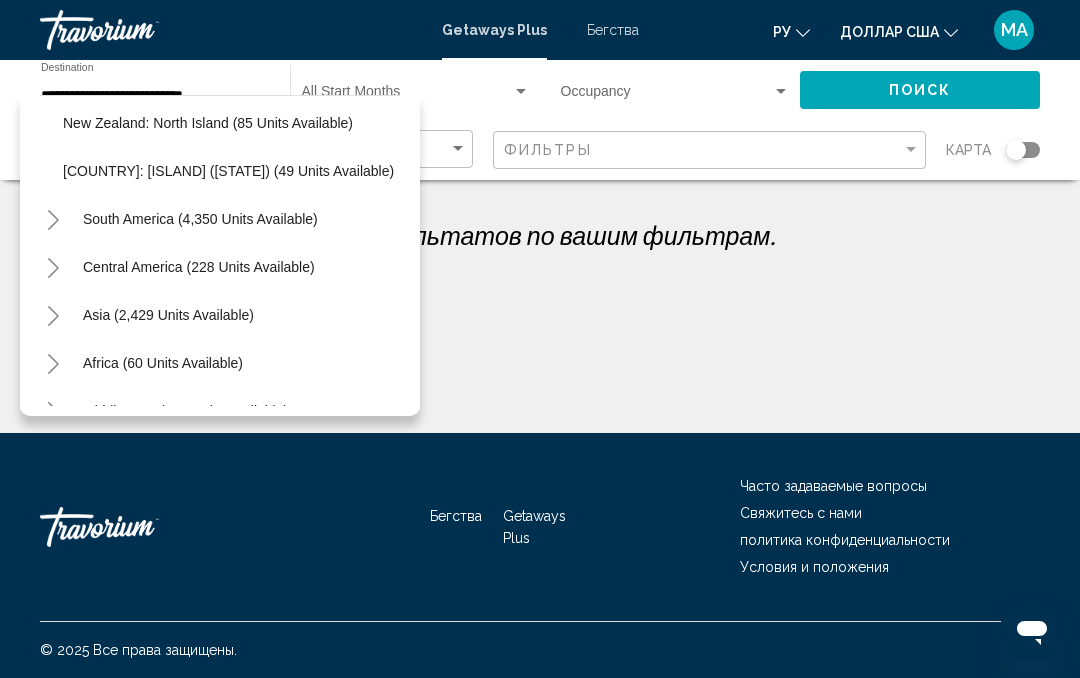 click 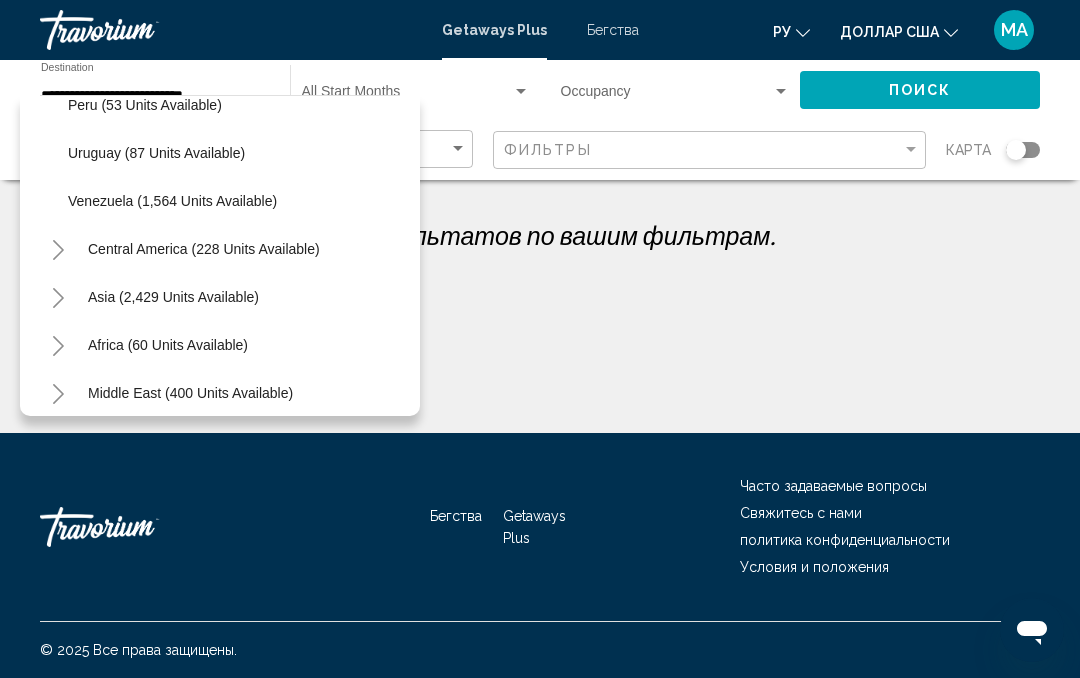 scroll, scrollTop: 1853, scrollLeft: 2, axis: both 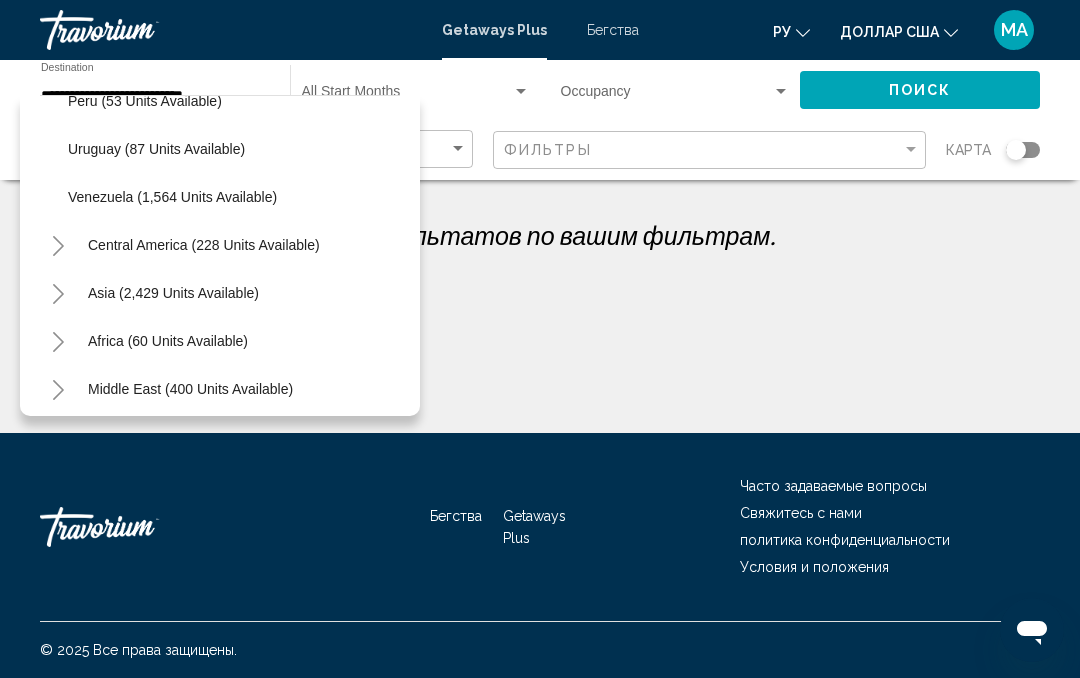 click 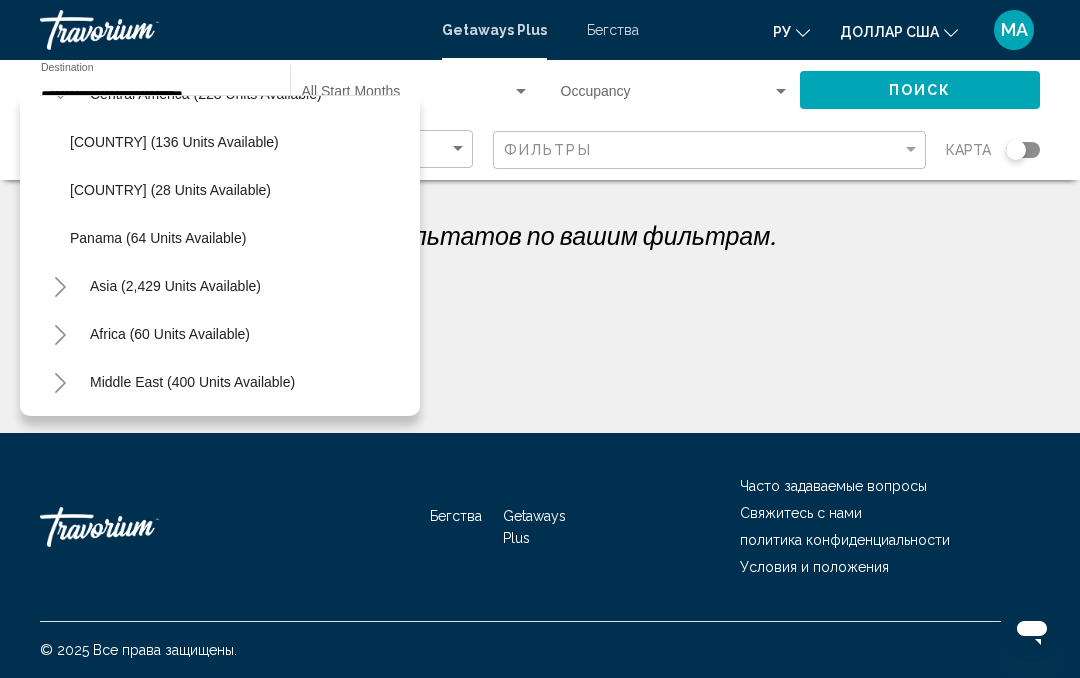 scroll, scrollTop: 2004, scrollLeft: 0, axis: vertical 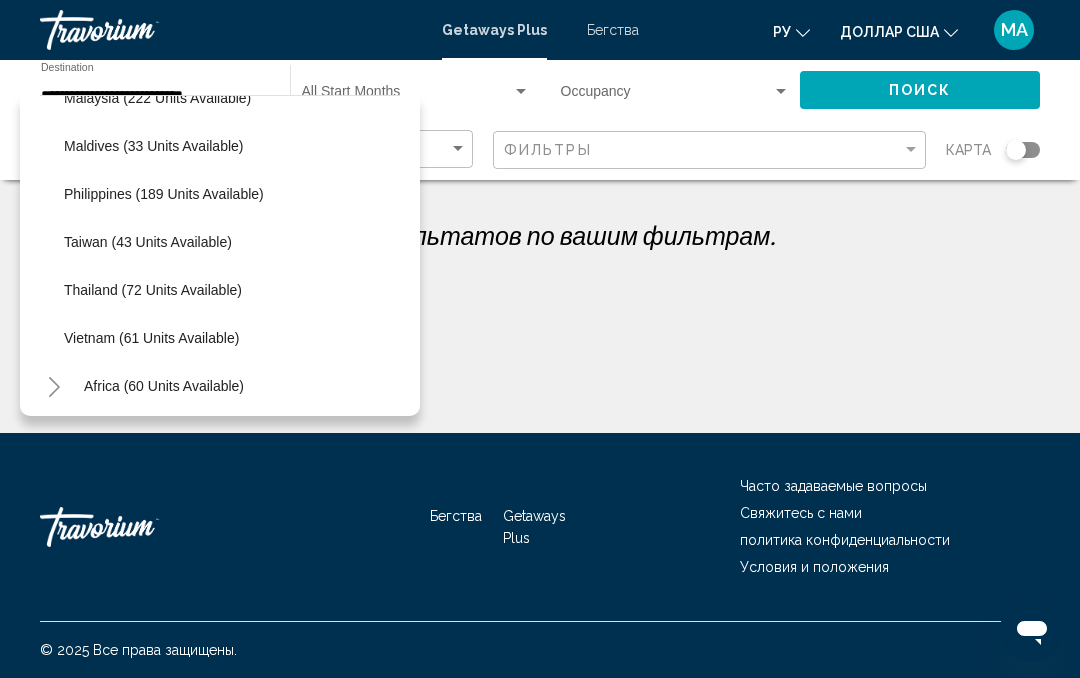 click on "Thailand (72 units available)" 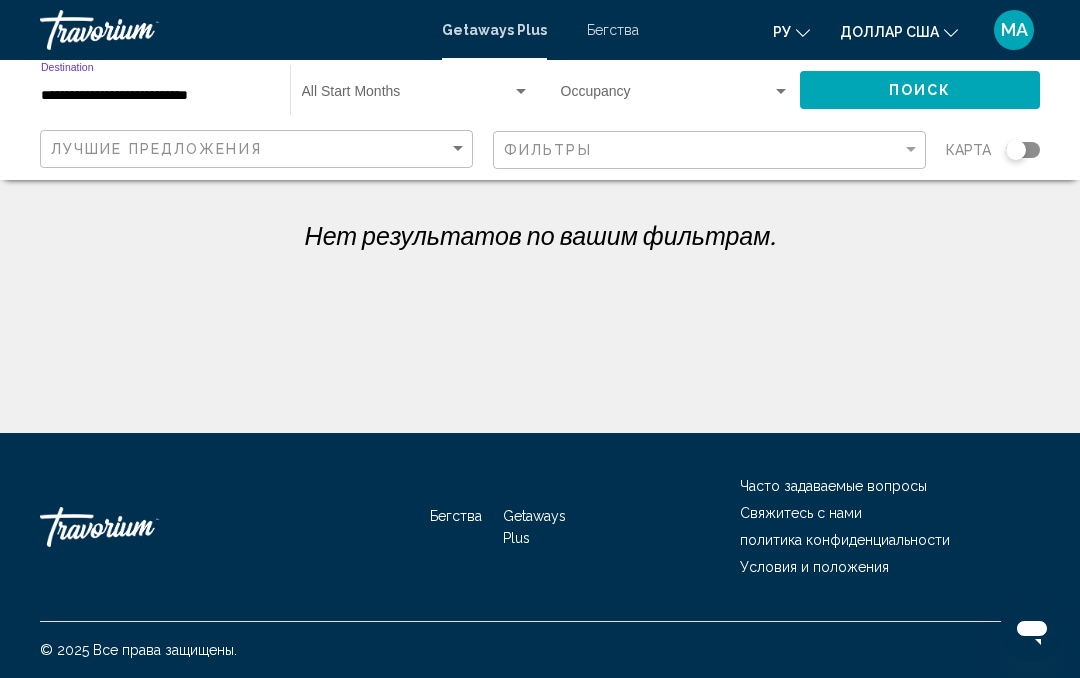 click on "Start Month All Start Months" 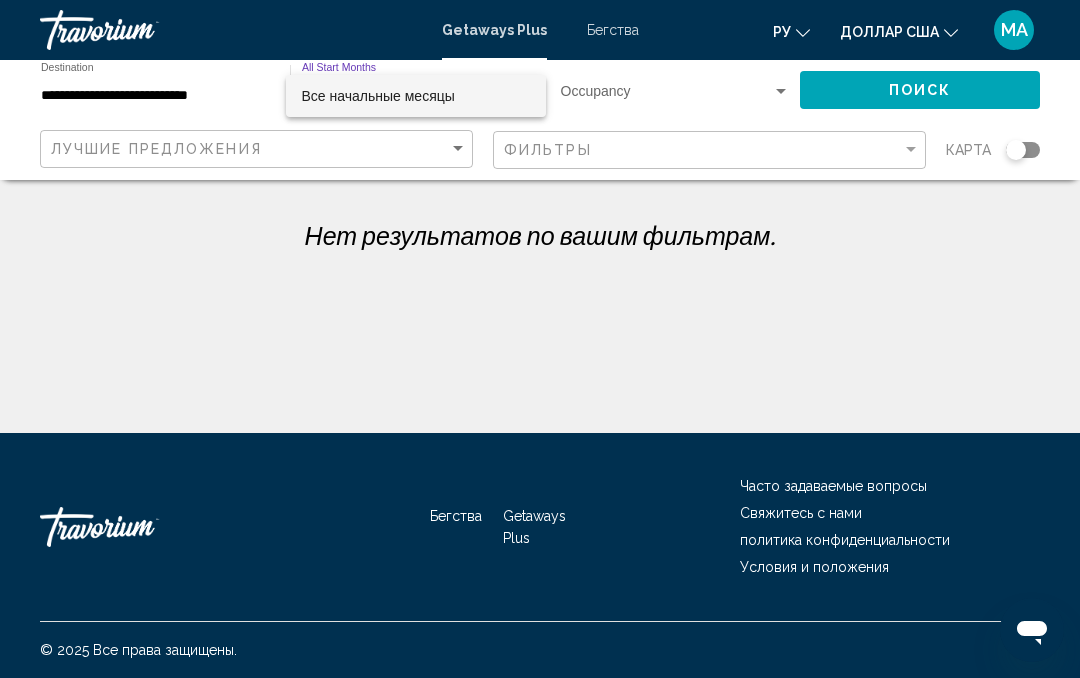 click at bounding box center (540, 339) 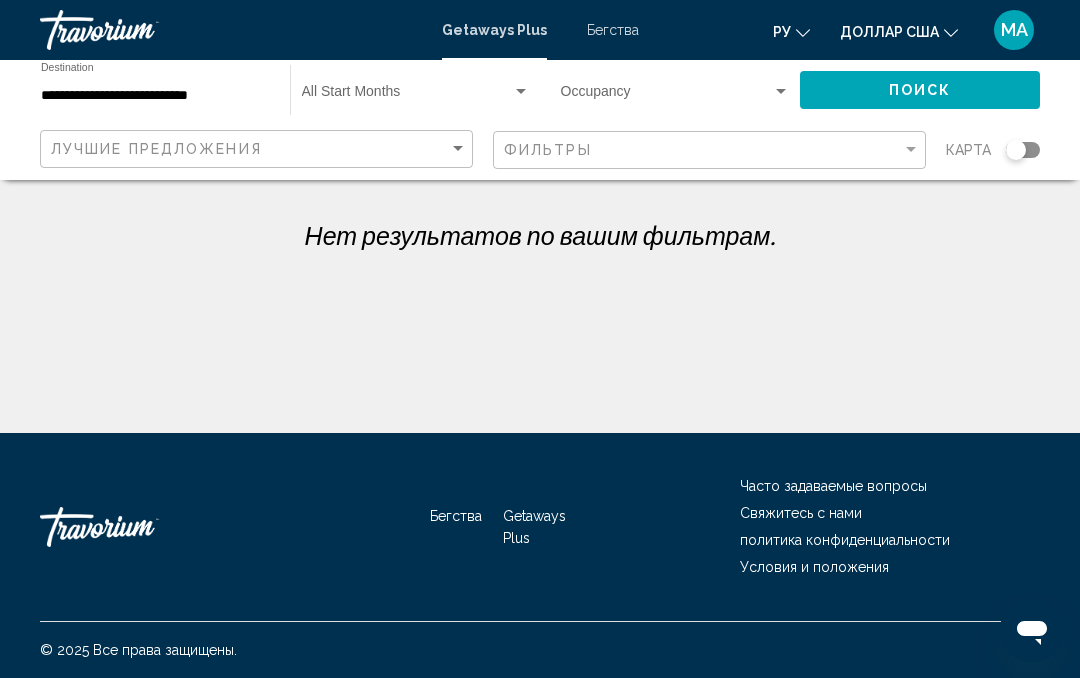 click on "Поиск" 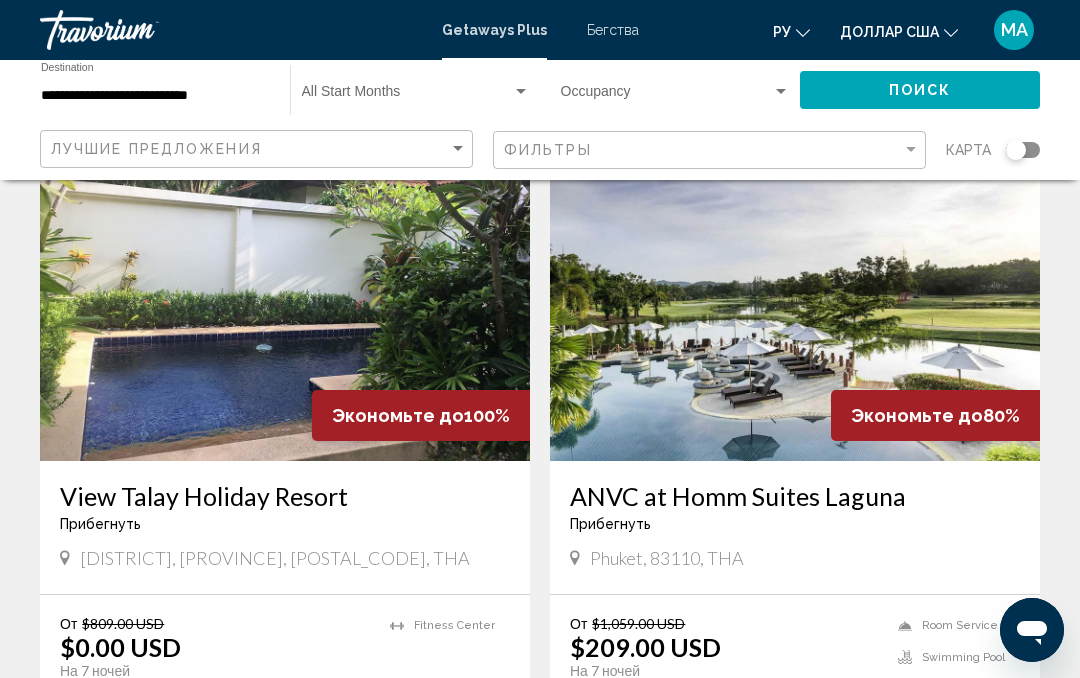 scroll, scrollTop: 126, scrollLeft: 0, axis: vertical 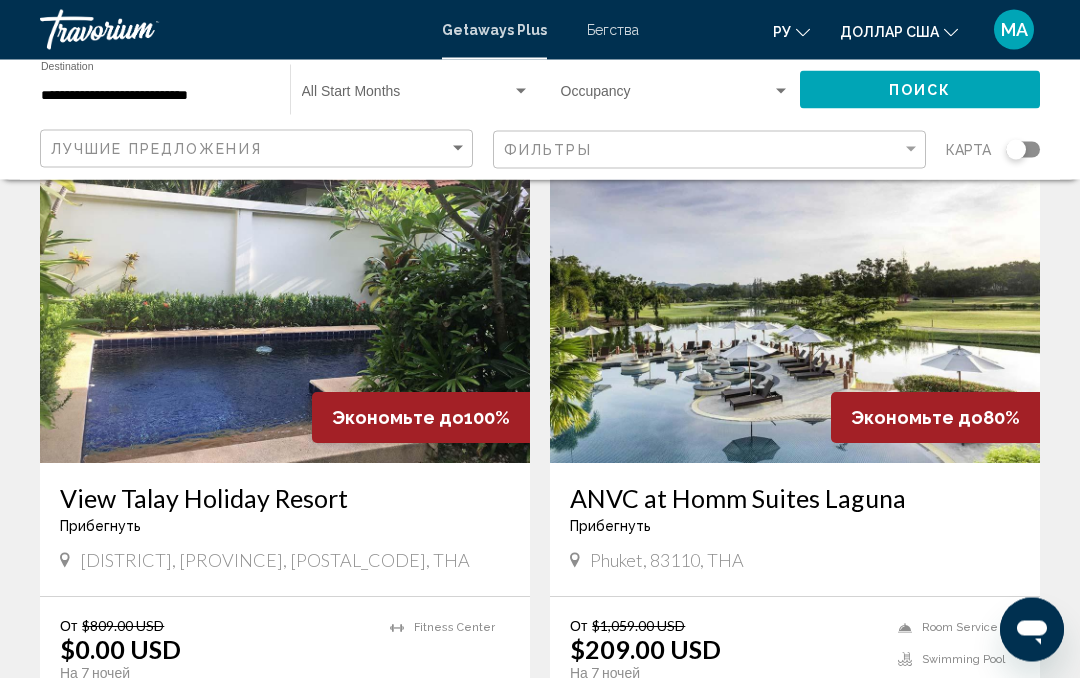 click at bounding box center [795, 304] 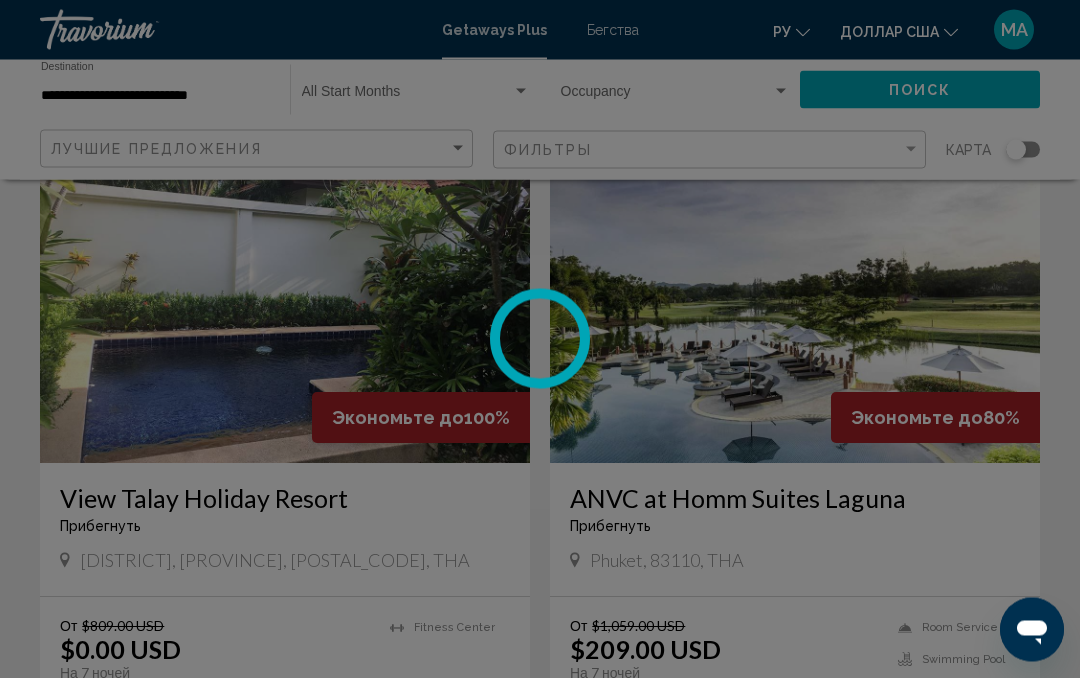 scroll, scrollTop: 127, scrollLeft: 0, axis: vertical 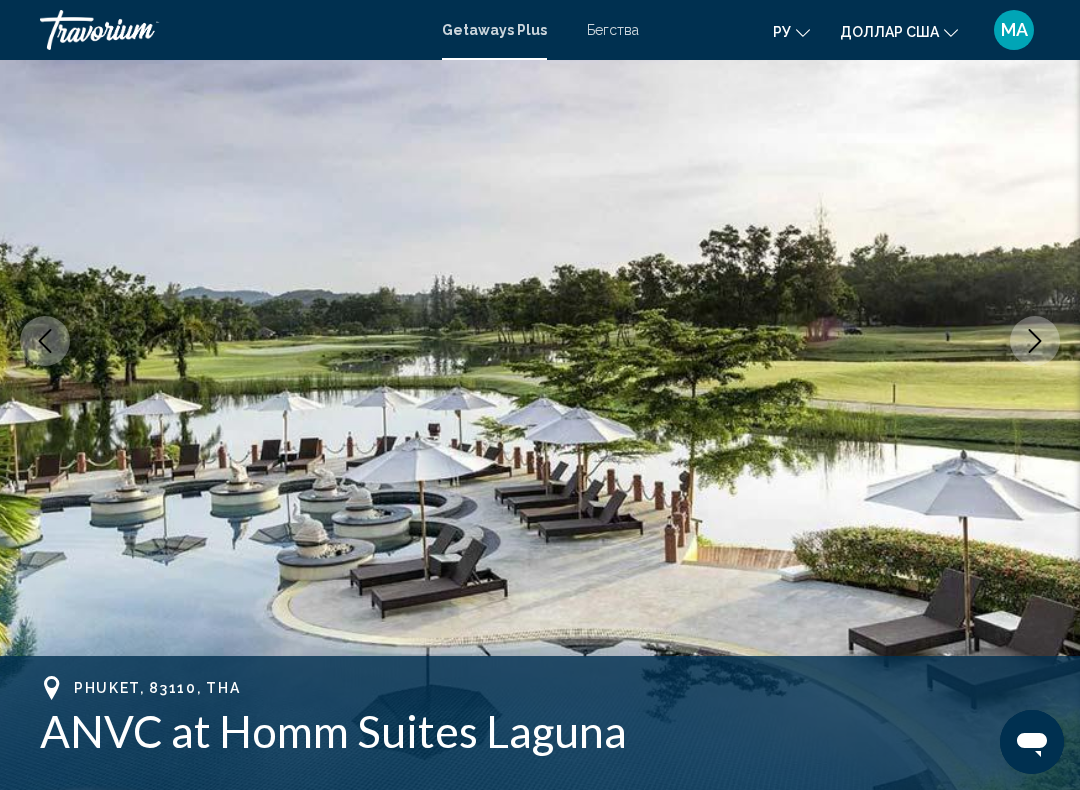 click 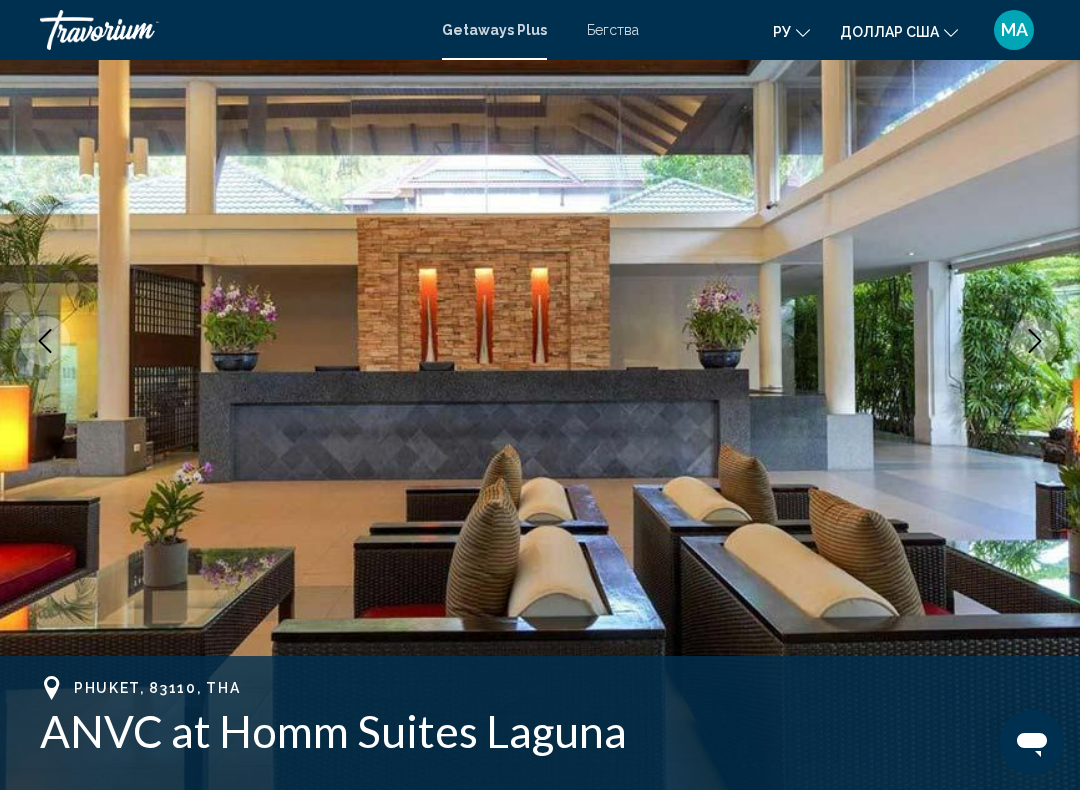 click 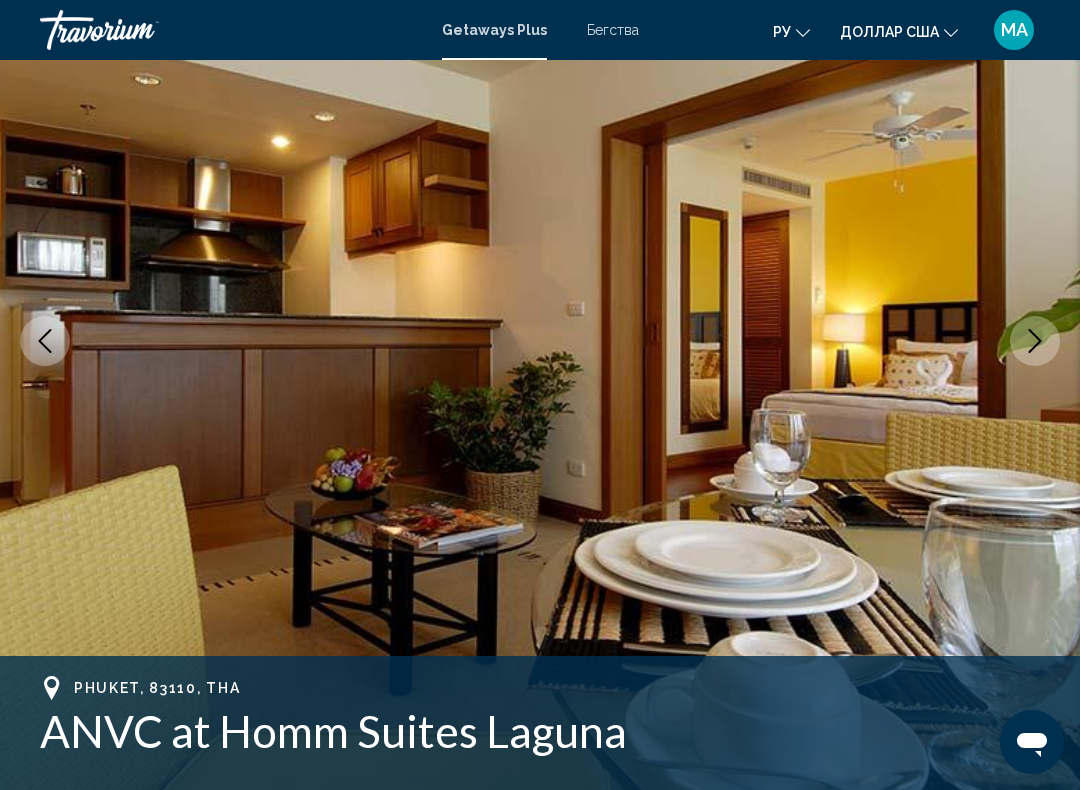 click 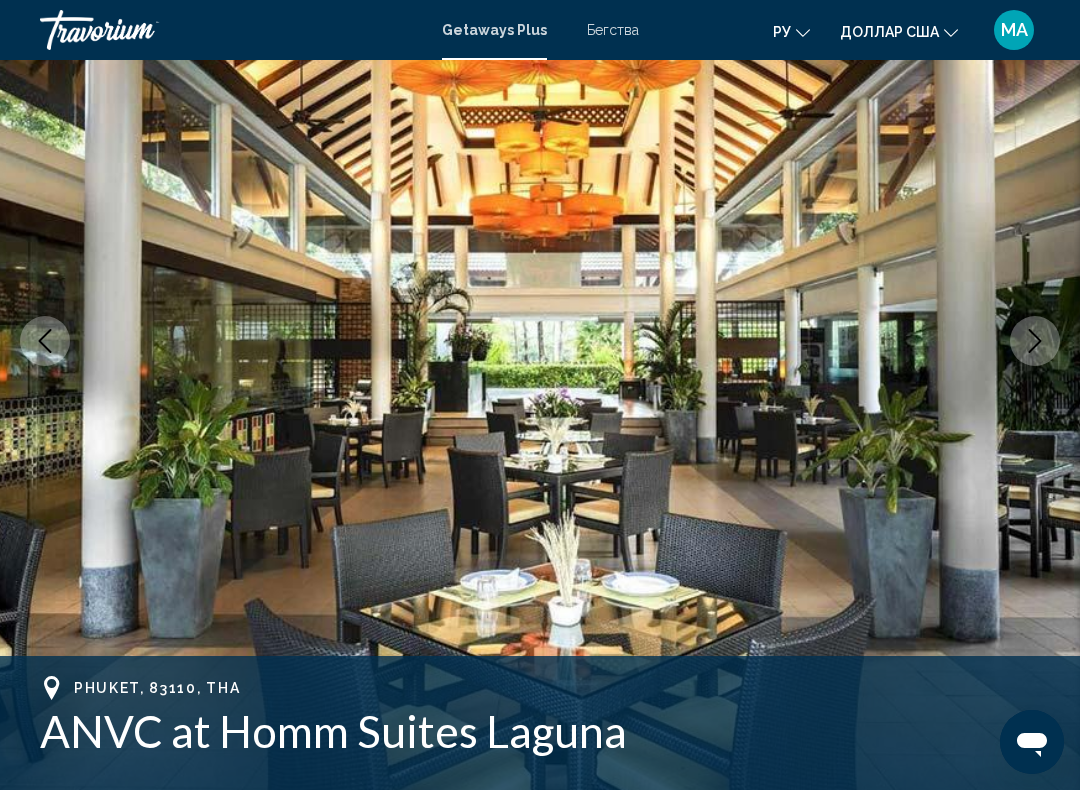 click 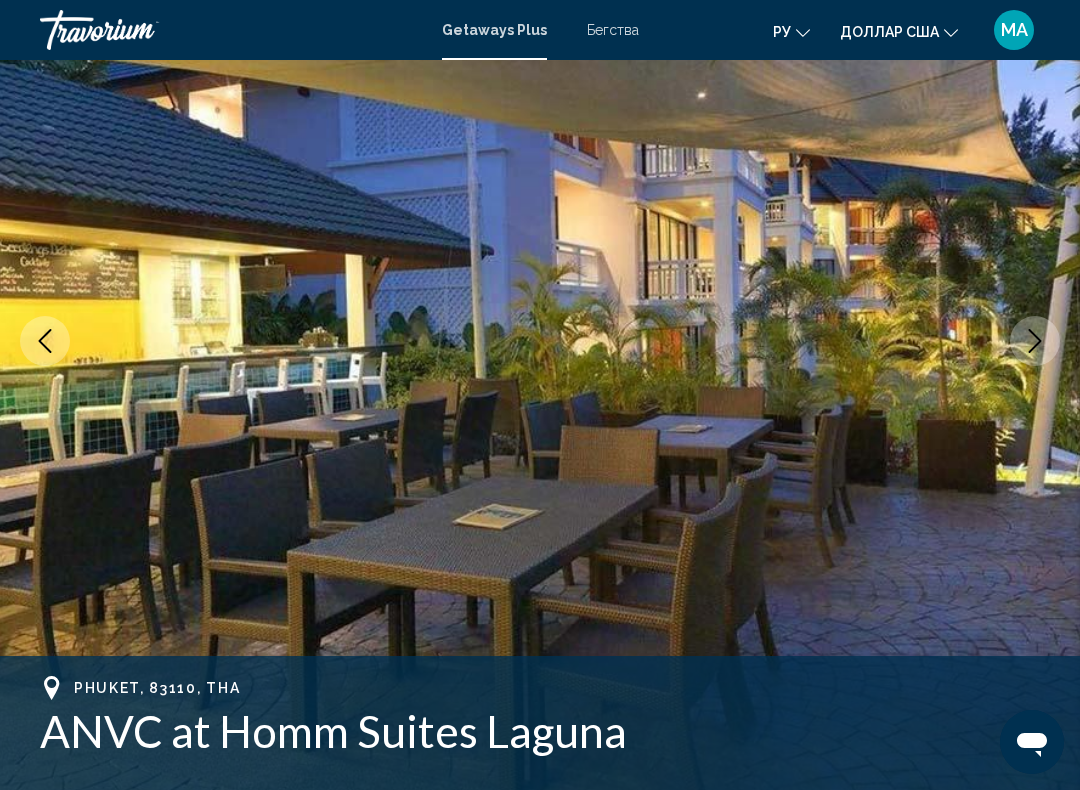click 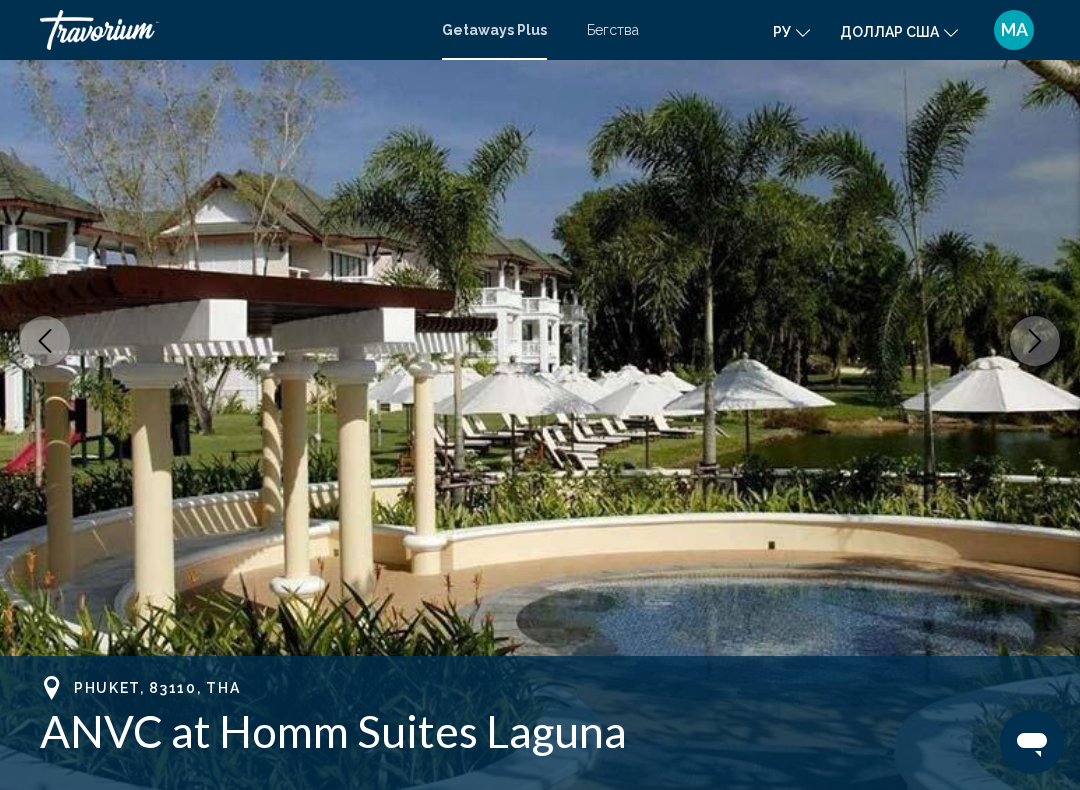 click at bounding box center [1035, 341] 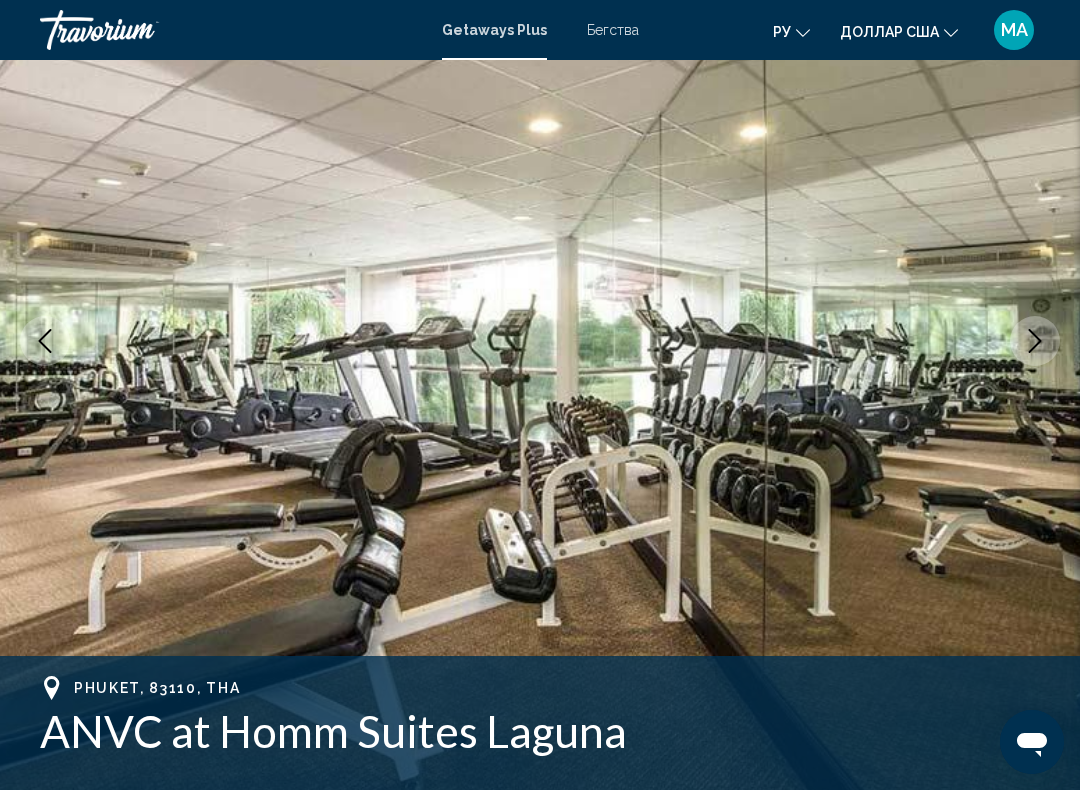 click at bounding box center [1035, 341] 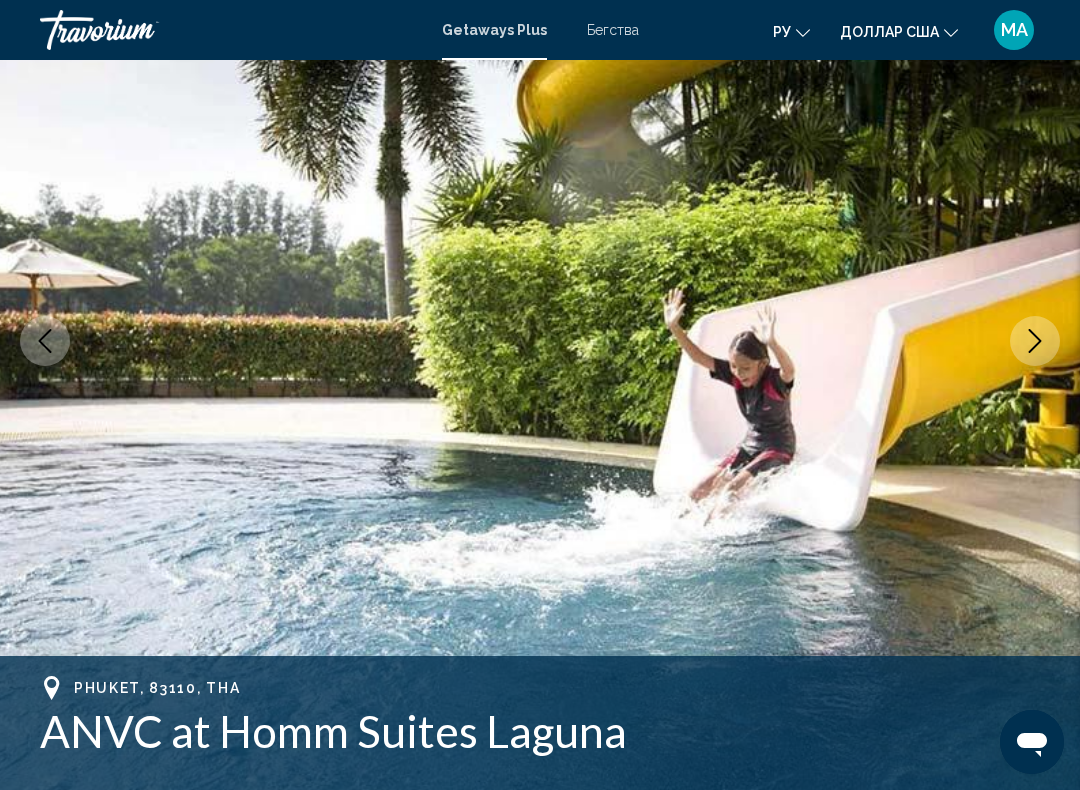 click at bounding box center [1035, 341] 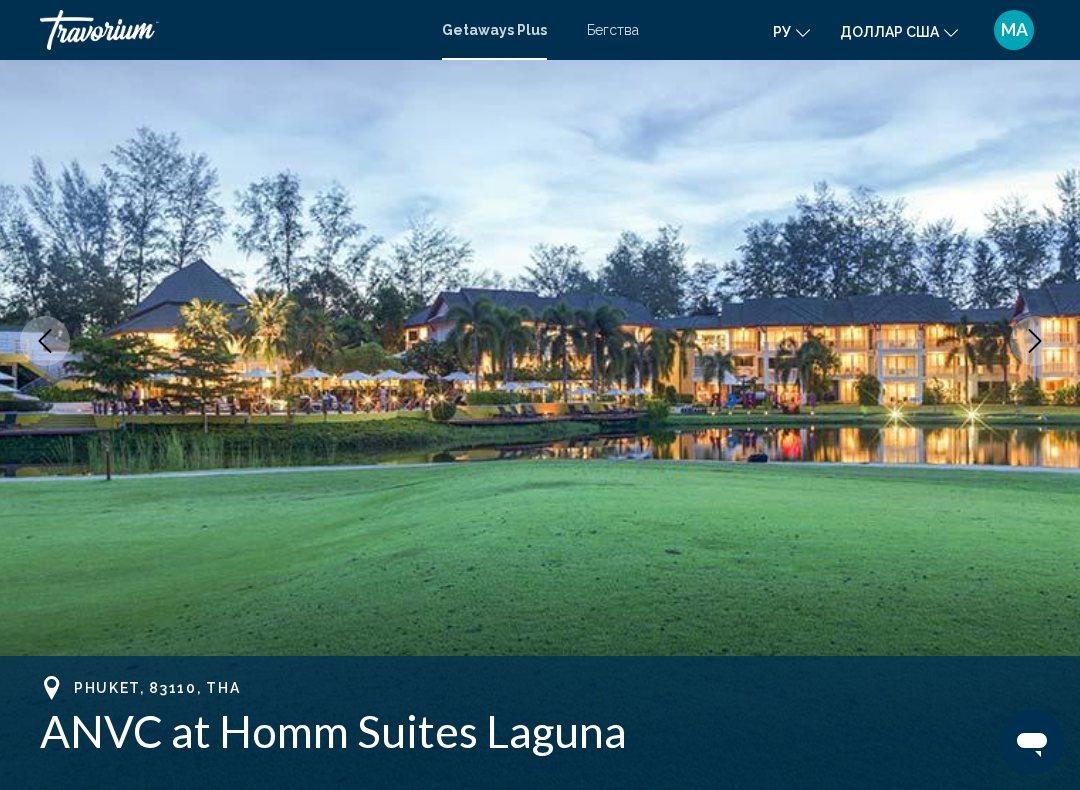 click at bounding box center [1035, 341] 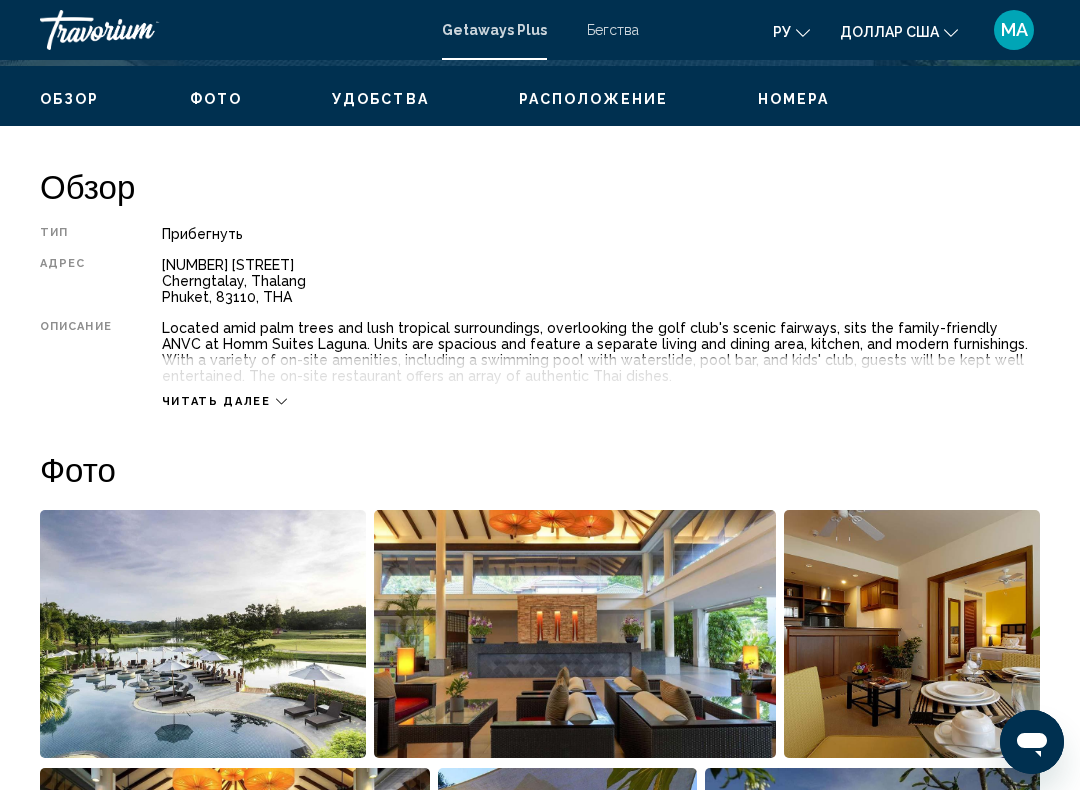 scroll, scrollTop: 945, scrollLeft: 0, axis: vertical 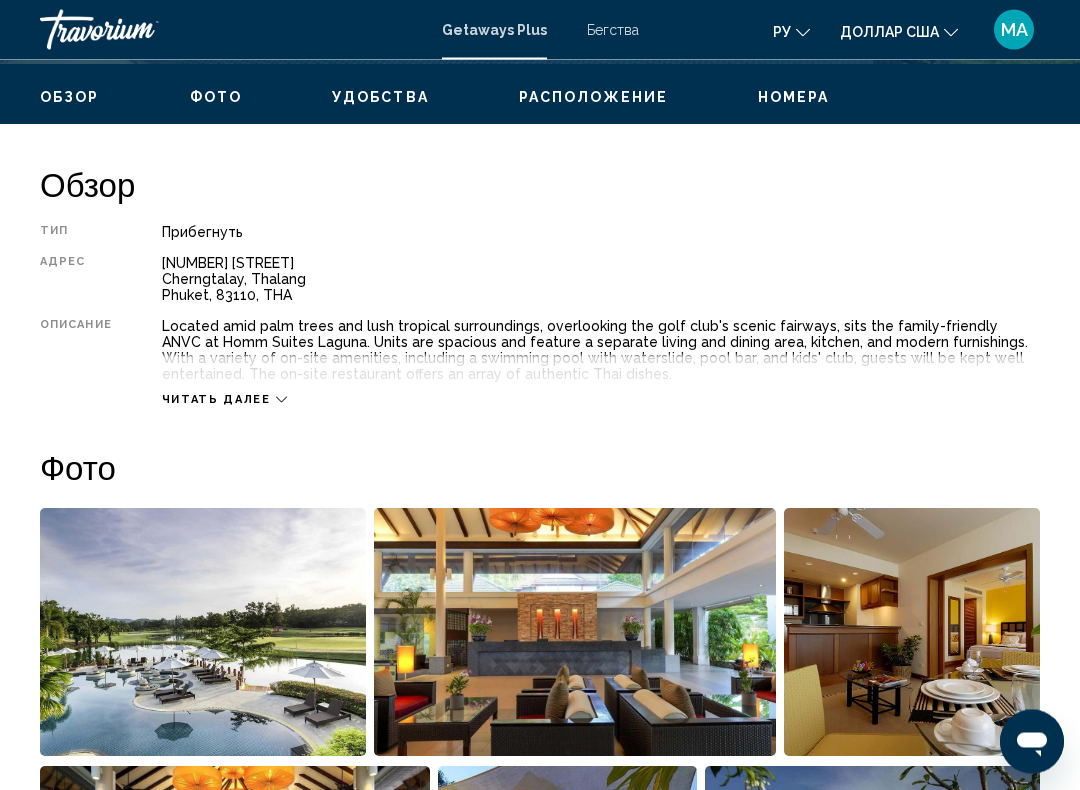 click on "Читать далее" at bounding box center [601, 380] 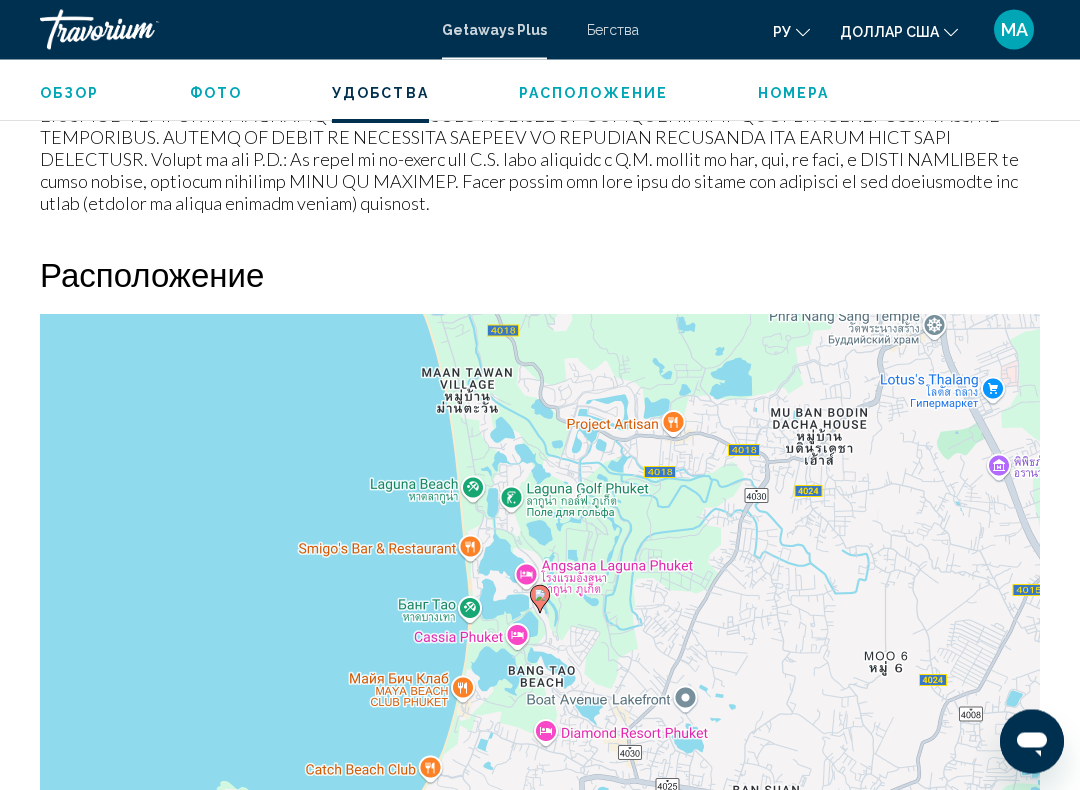 scroll, scrollTop: 2567, scrollLeft: 0, axis: vertical 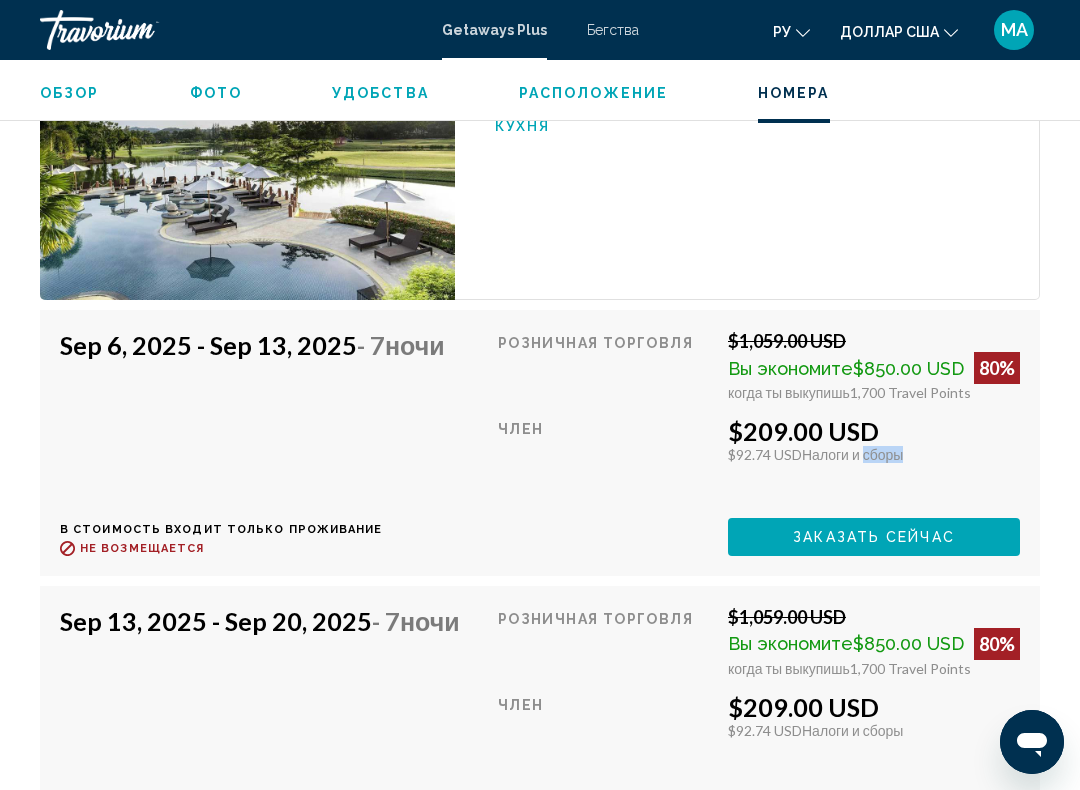 click on "Розничная торговля  $1,059.00 USD  Вы экономите  $850.00 USD   80%  когда ты выкупишь  1,700  Travel Points  Член  $209.00 USD   $92.74 USD  Налоги и сборы Вы зарабатываете  0  Travel Points  Заказать сейчас Эта комната больше не доступна." at bounding box center (759, 442) 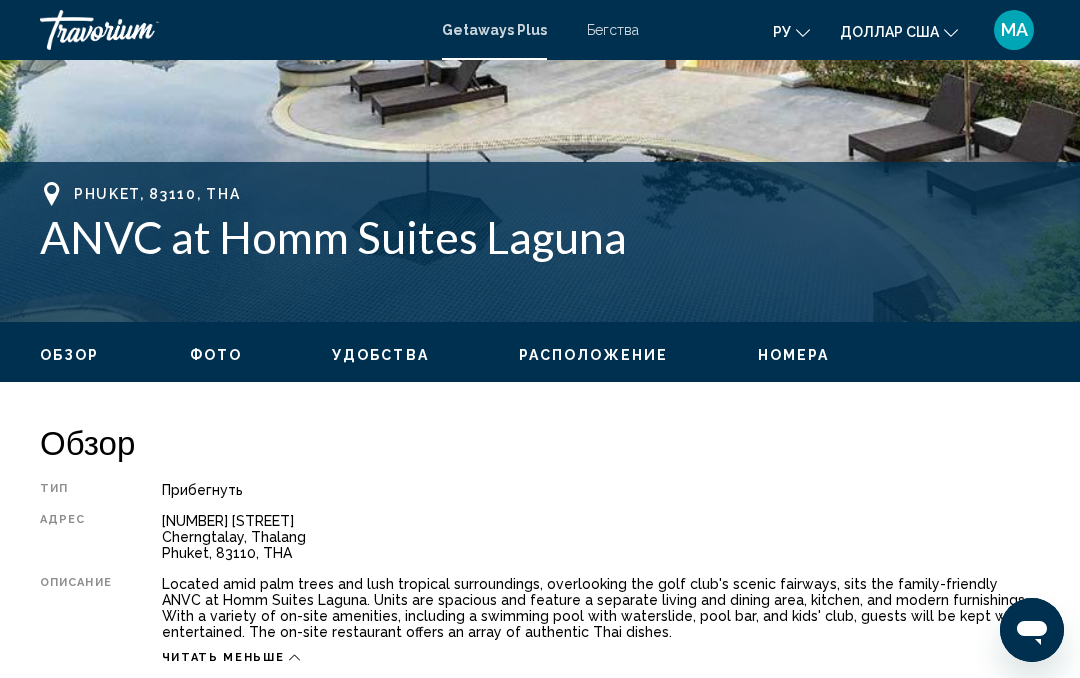 scroll, scrollTop: 620, scrollLeft: 0, axis: vertical 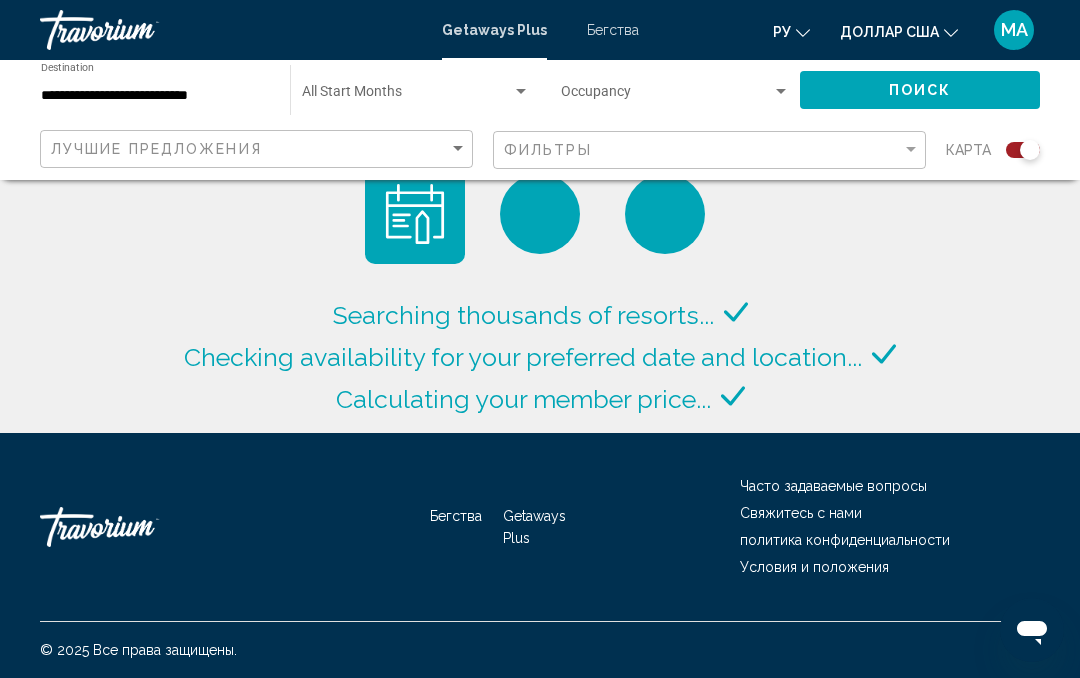 click 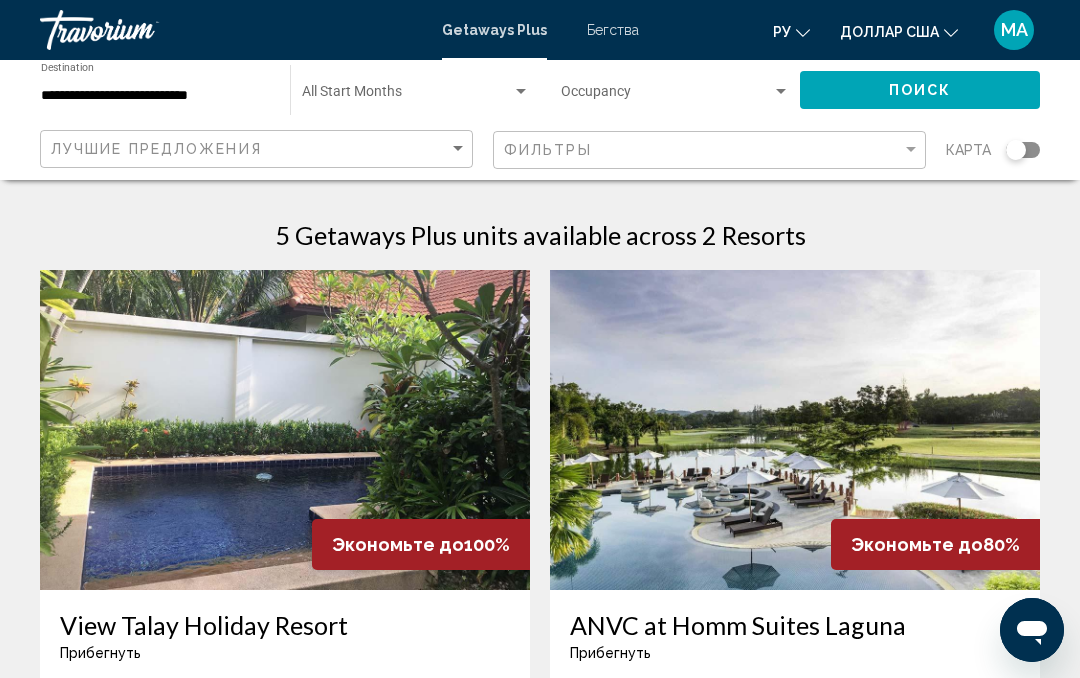 click at bounding box center (285, 430) 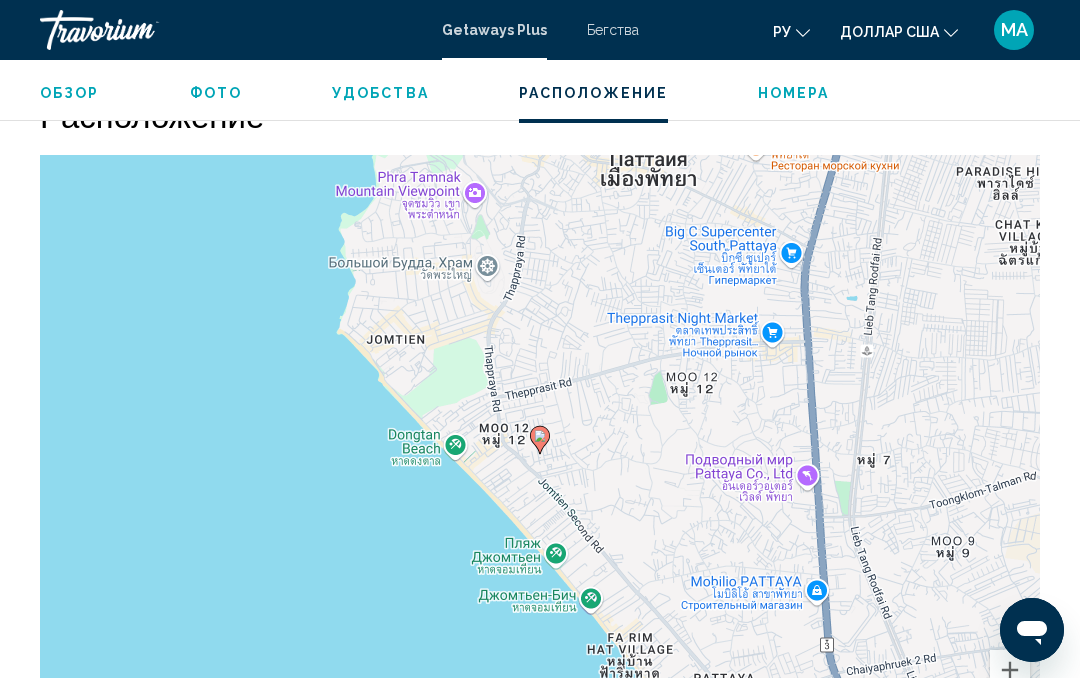 scroll, scrollTop: 3007, scrollLeft: 0, axis: vertical 